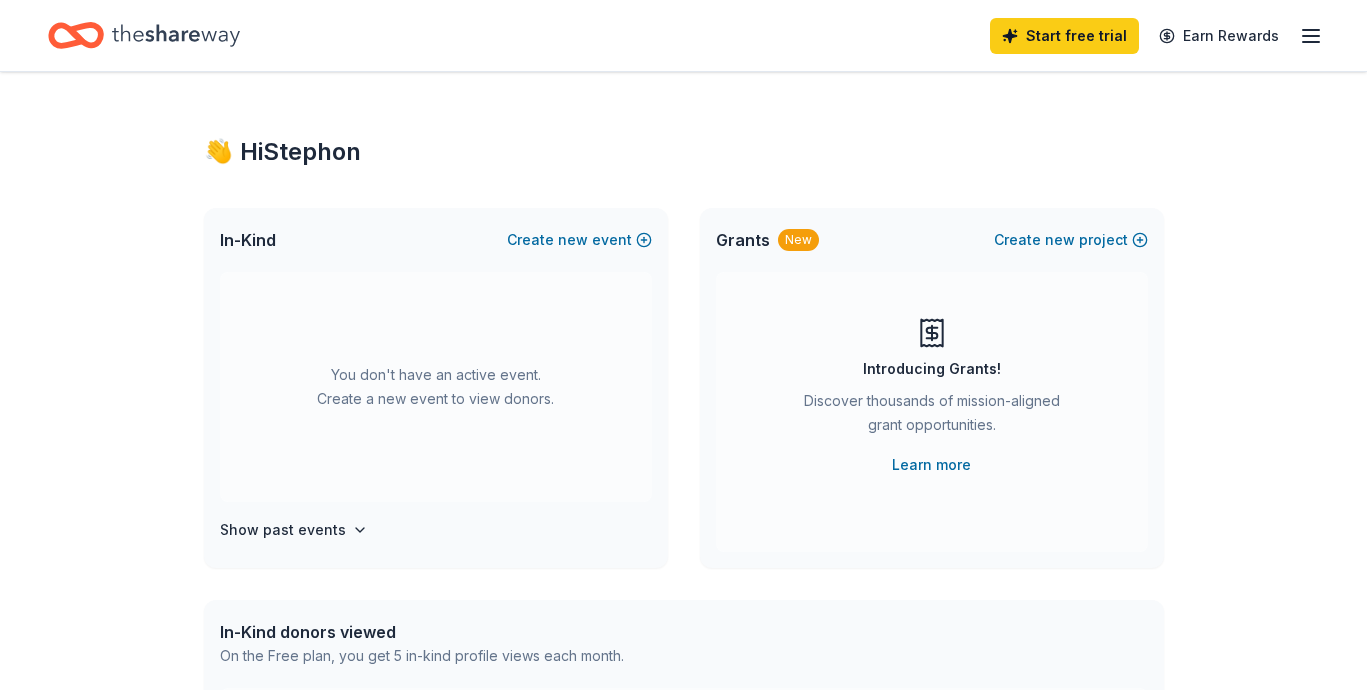 scroll, scrollTop: 0, scrollLeft: 0, axis: both 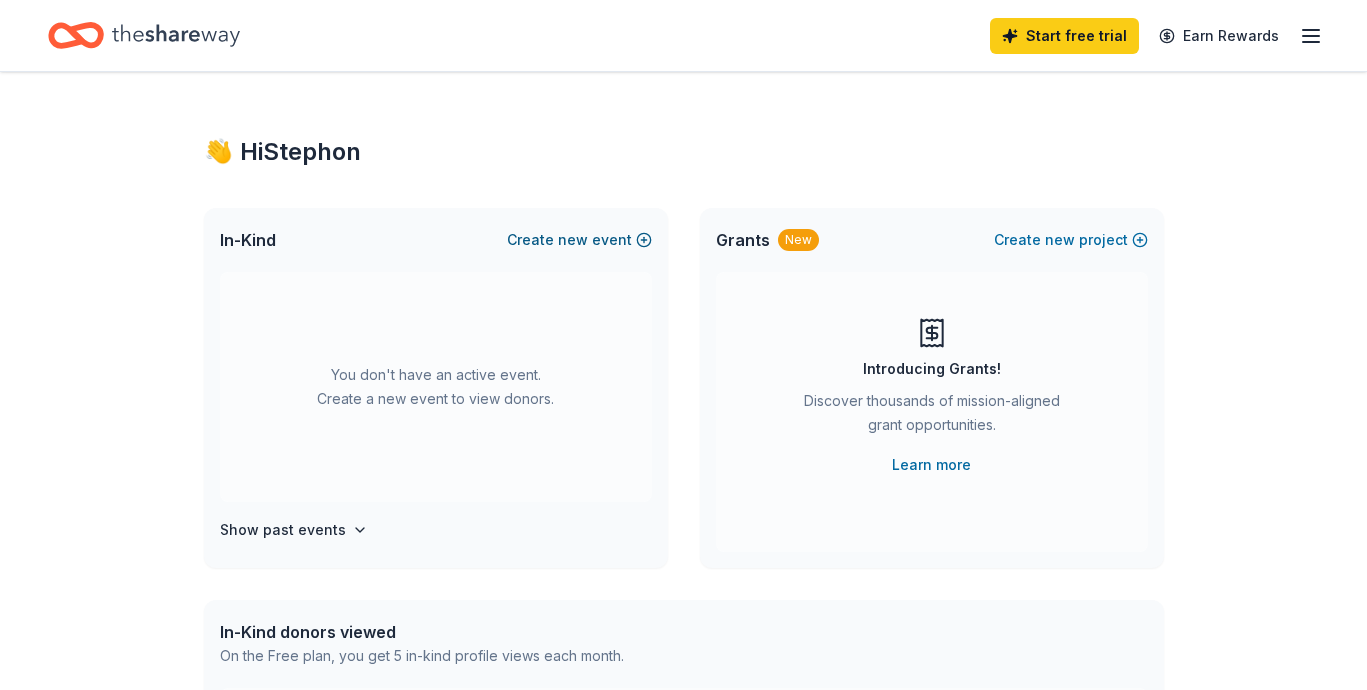 click on "new" at bounding box center (573, 240) 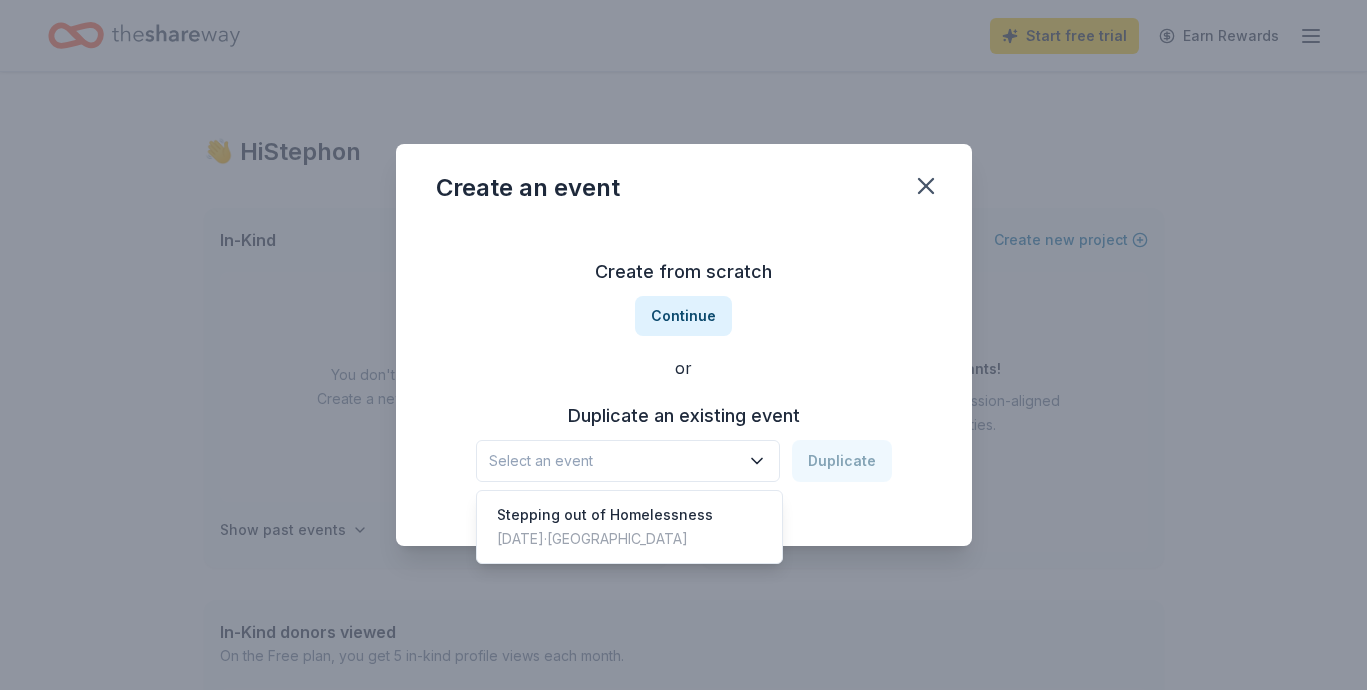 click on "Select an event" at bounding box center [614, 461] 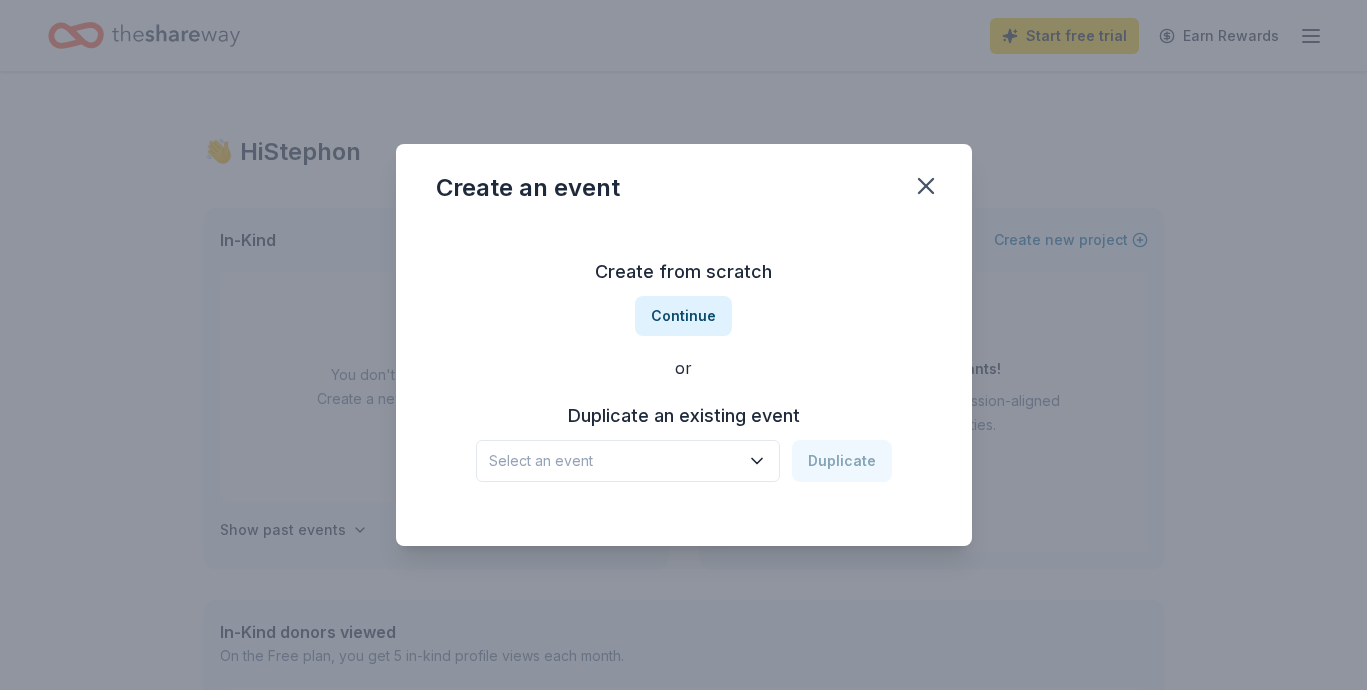 click on "Select an event" at bounding box center [614, 461] 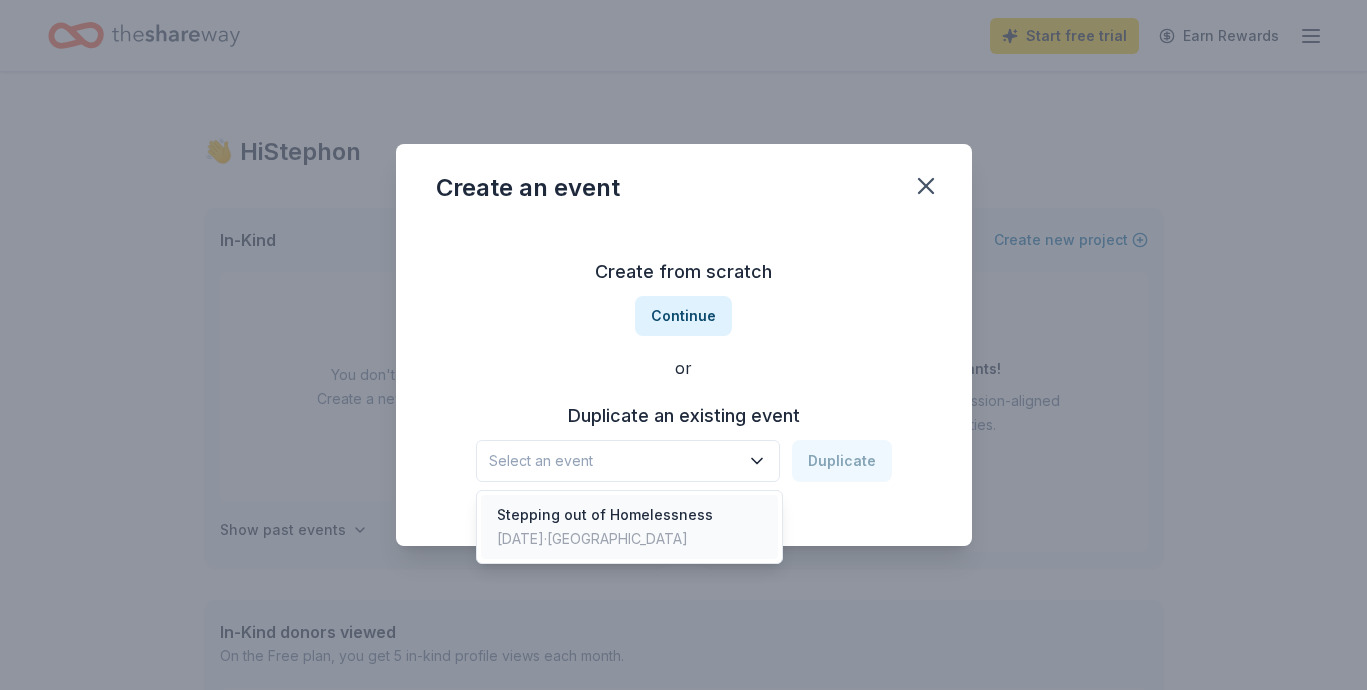 click on "Oct 19, 2024  ·  TX" at bounding box center [605, 539] 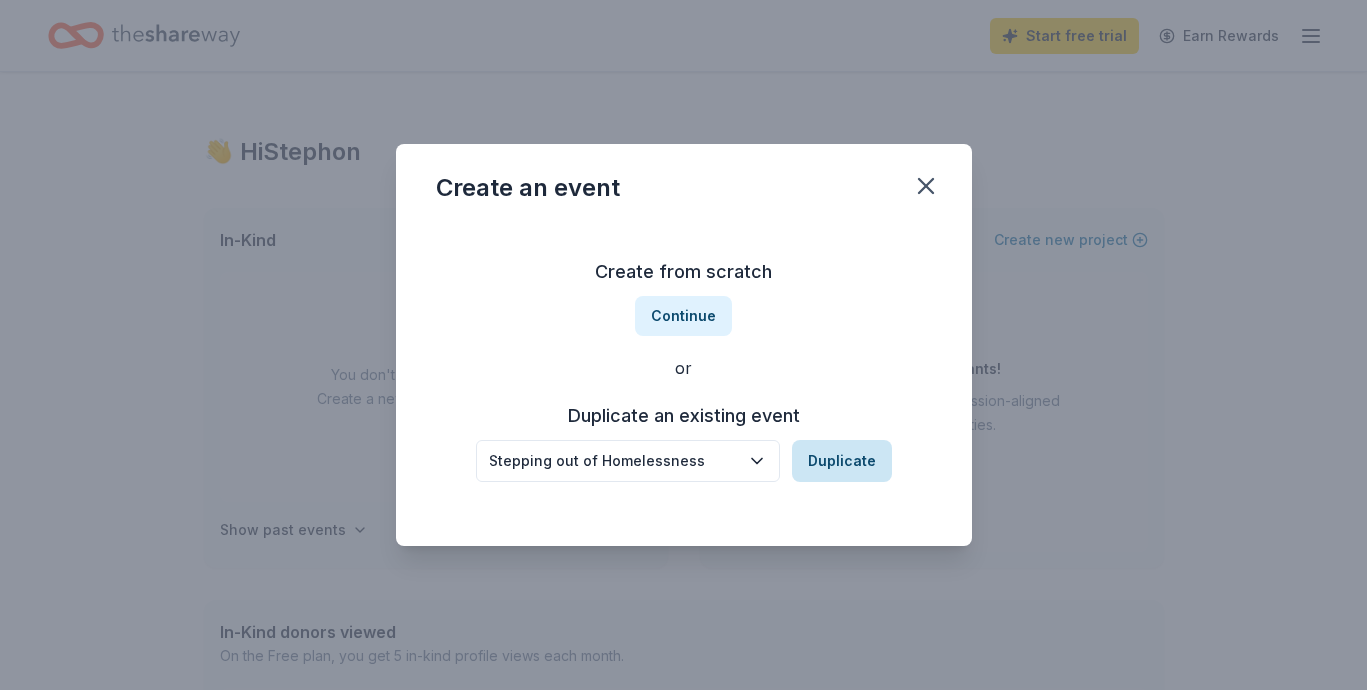 click on "Duplicate" at bounding box center [842, 461] 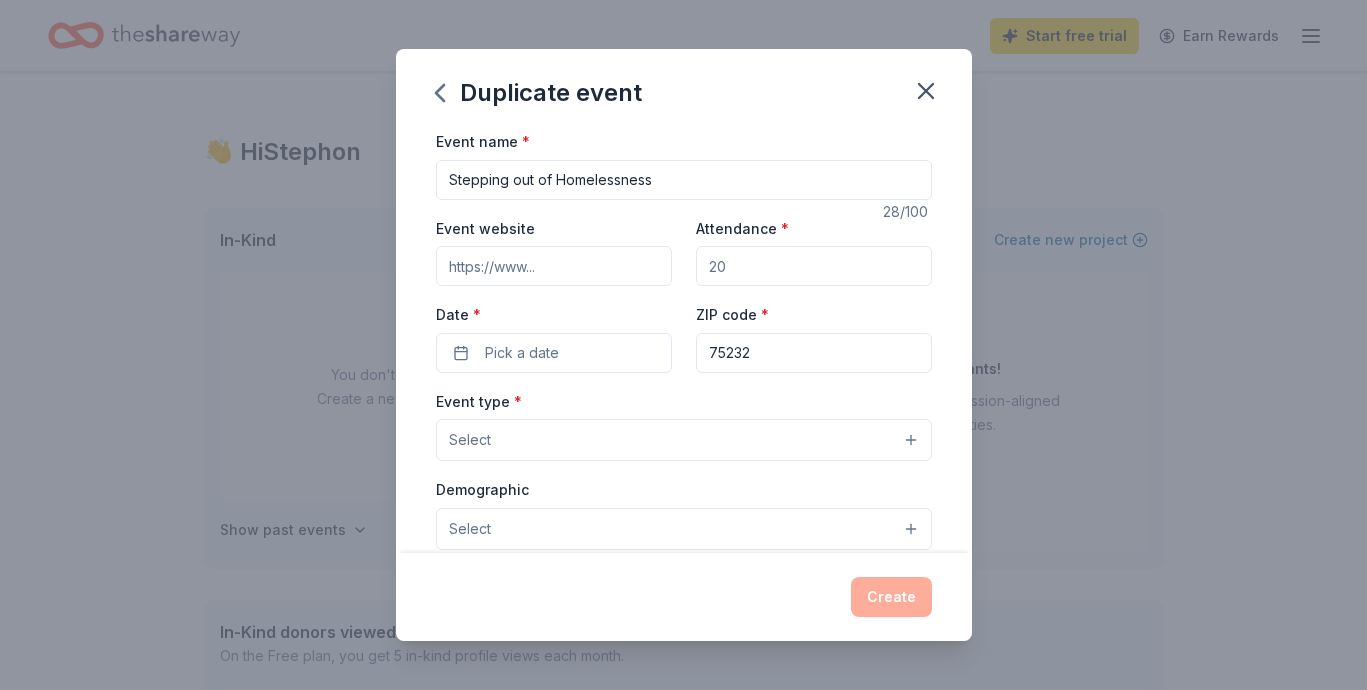 click on "Attendance *" at bounding box center (814, 266) 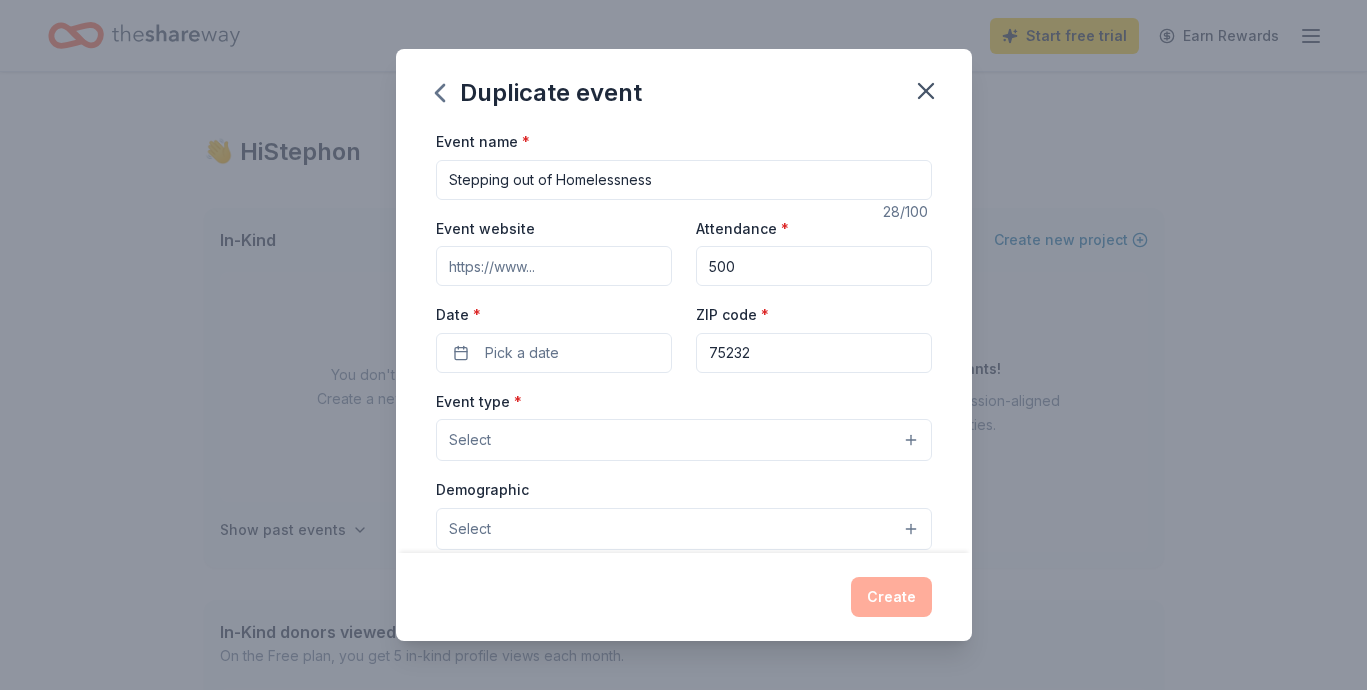 type on "500" 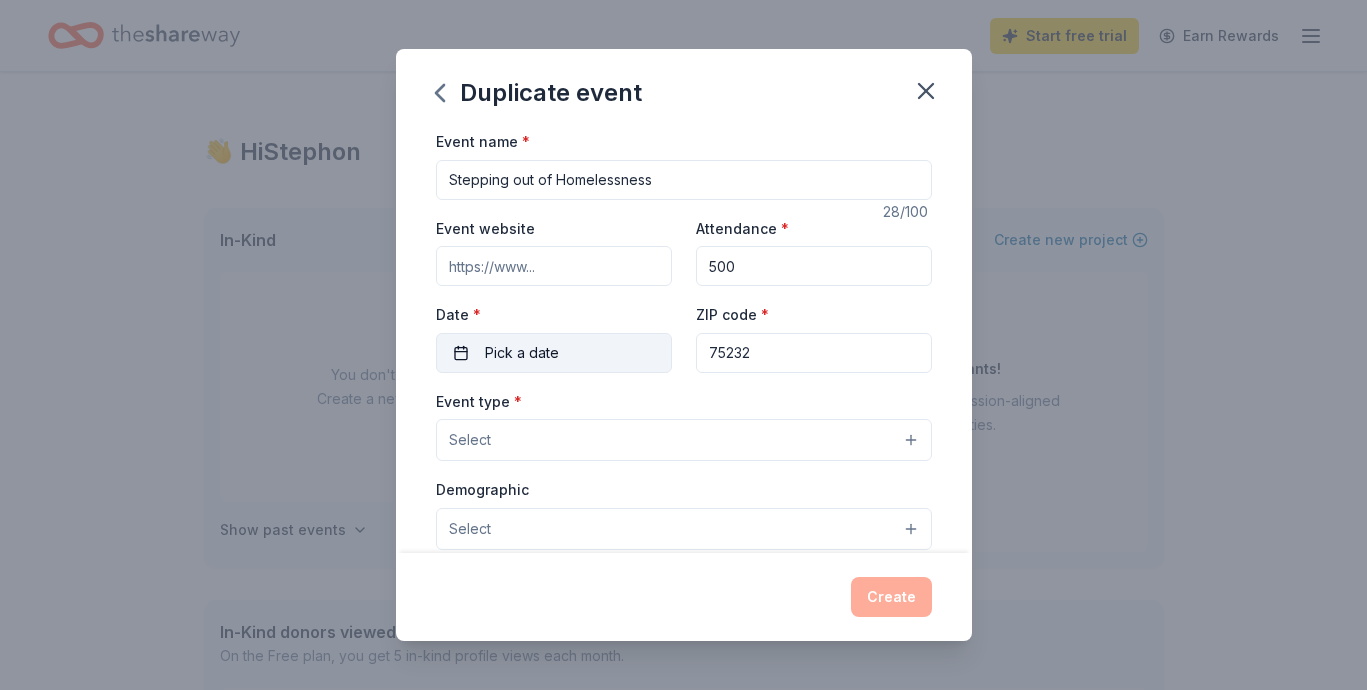 click on "Pick a date" at bounding box center [554, 353] 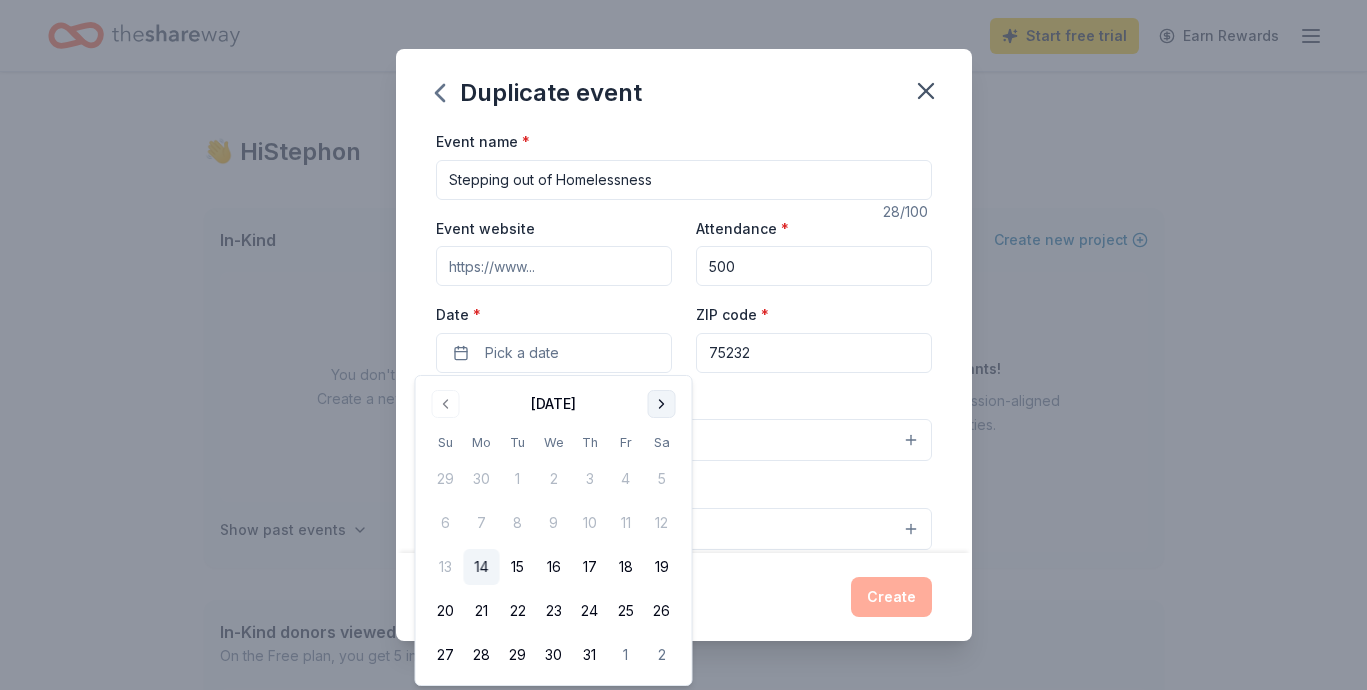 click at bounding box center [662, 404] 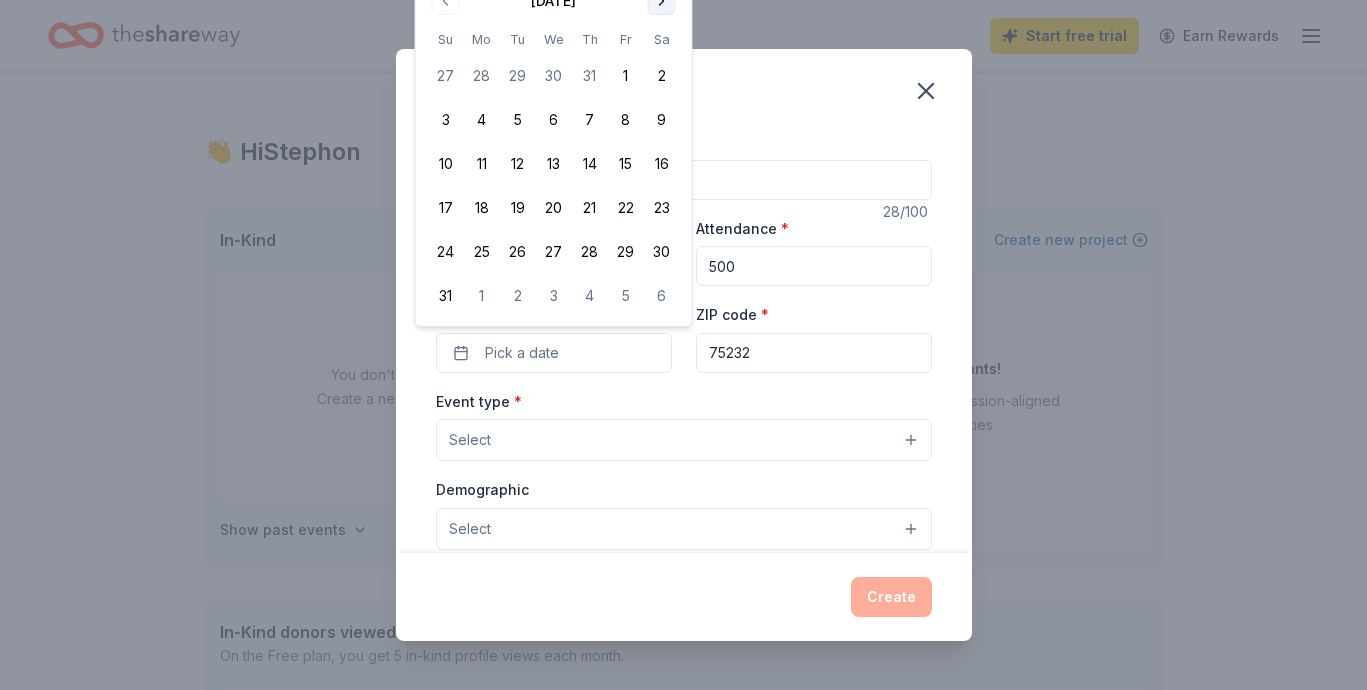 click on "Event type * Select" at bounding box center (684, 425) 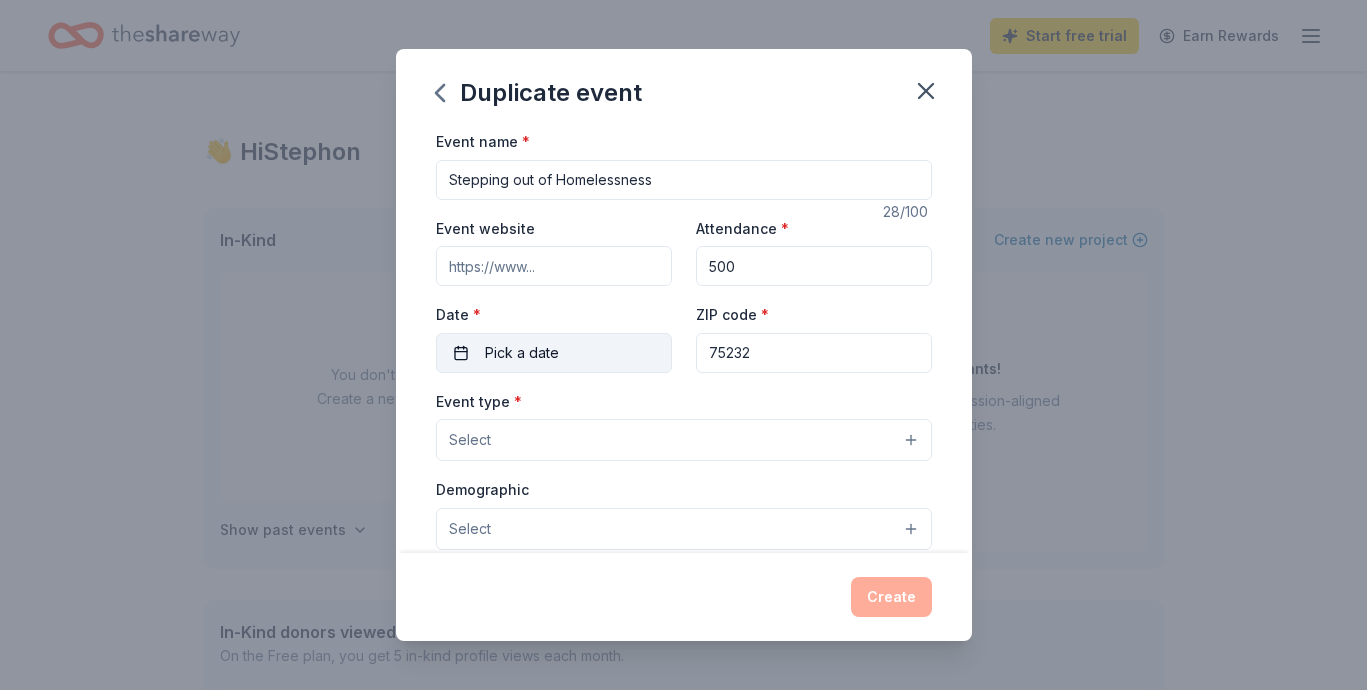 click on "Pick a date" at bounding box center (554, 353) 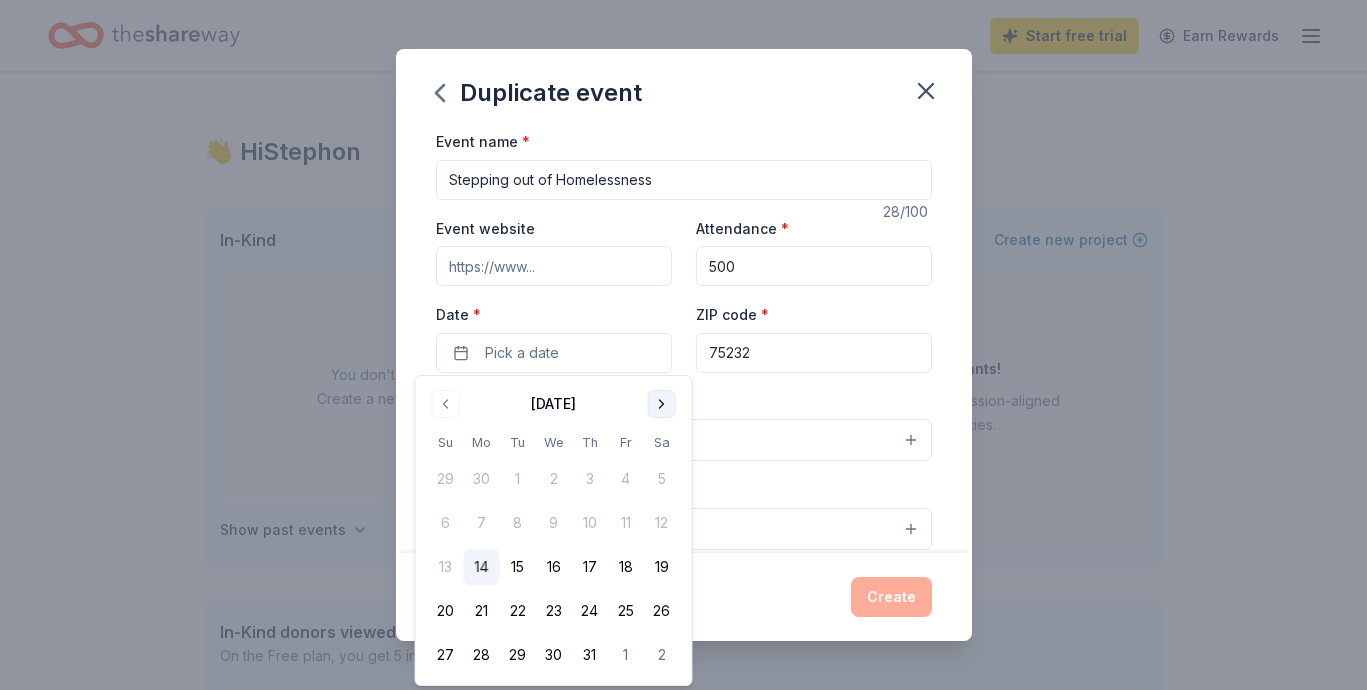 click at bounding box center [662, 404] 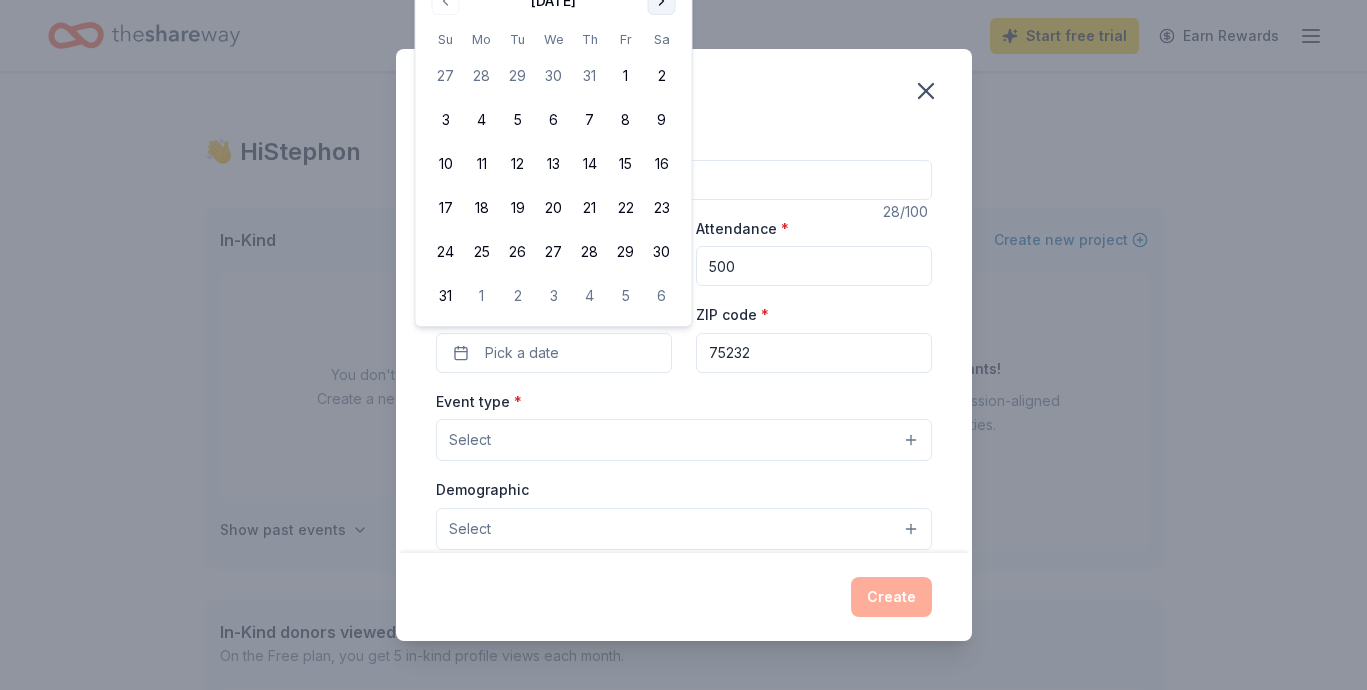 click at bounding box center [662, 1] 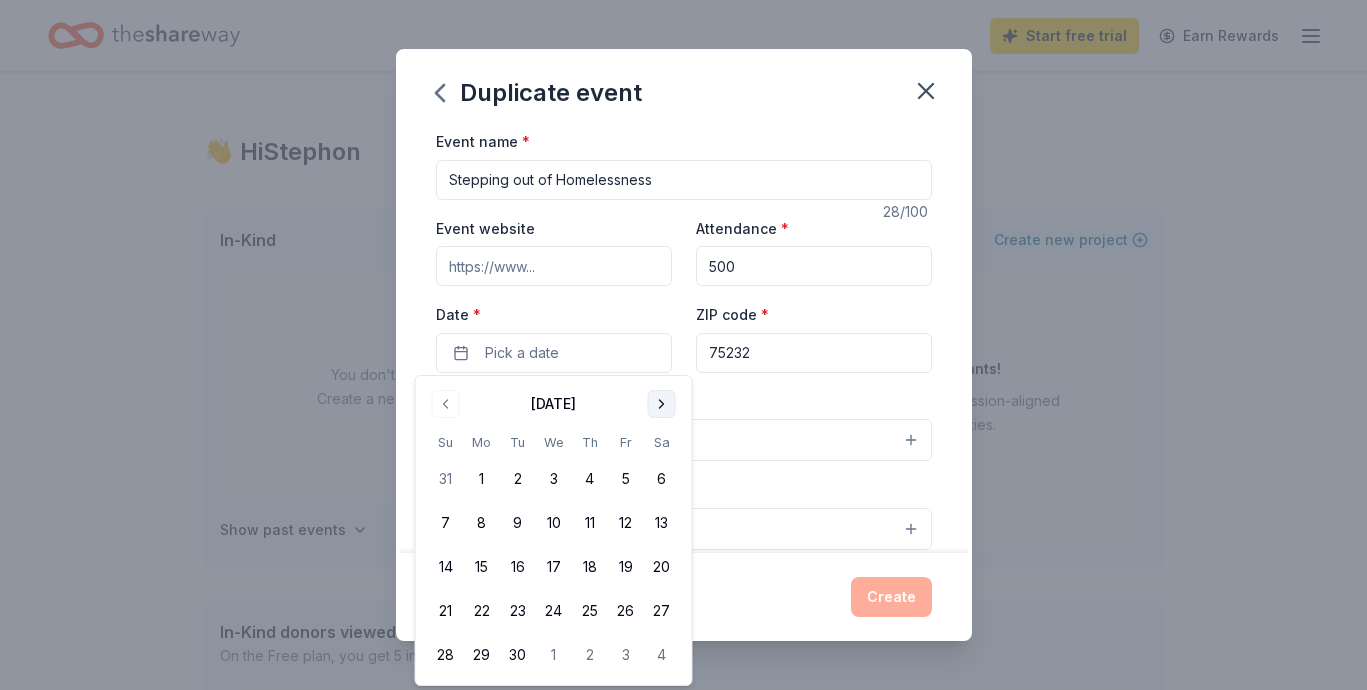 click at bounding box center [662, 404] 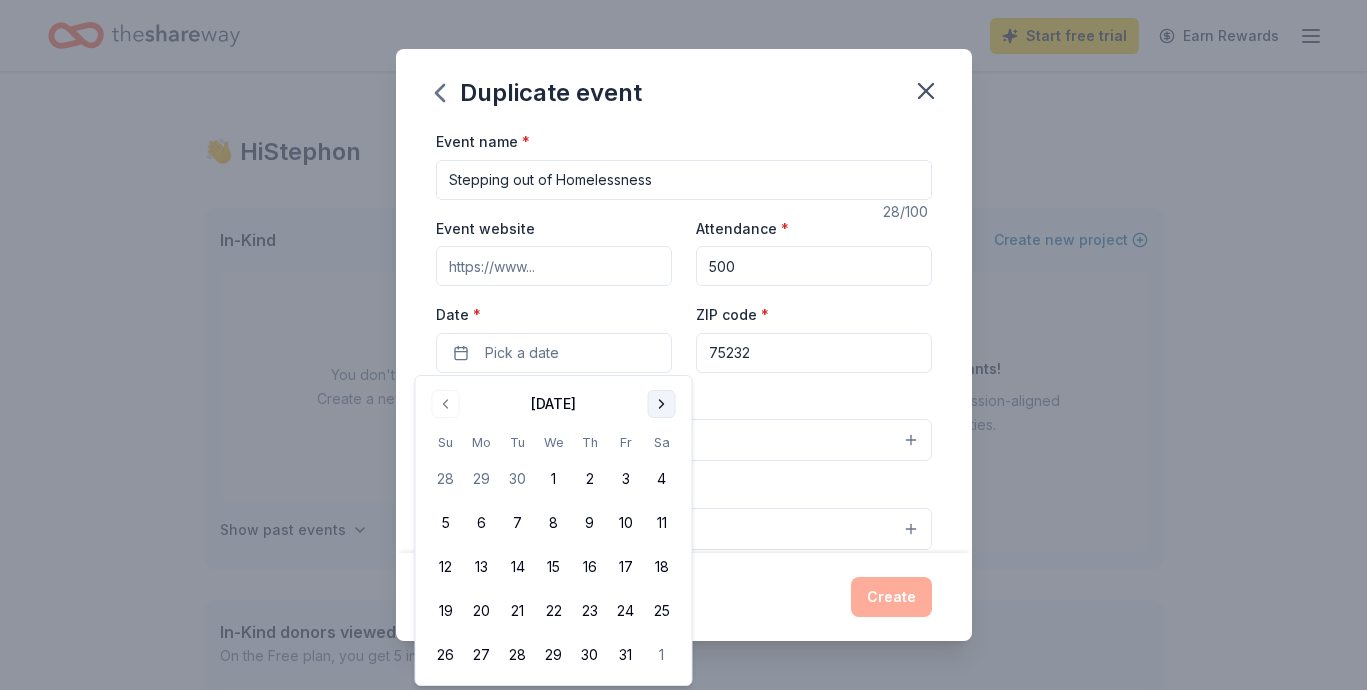 click at bounding box center [662, 404] 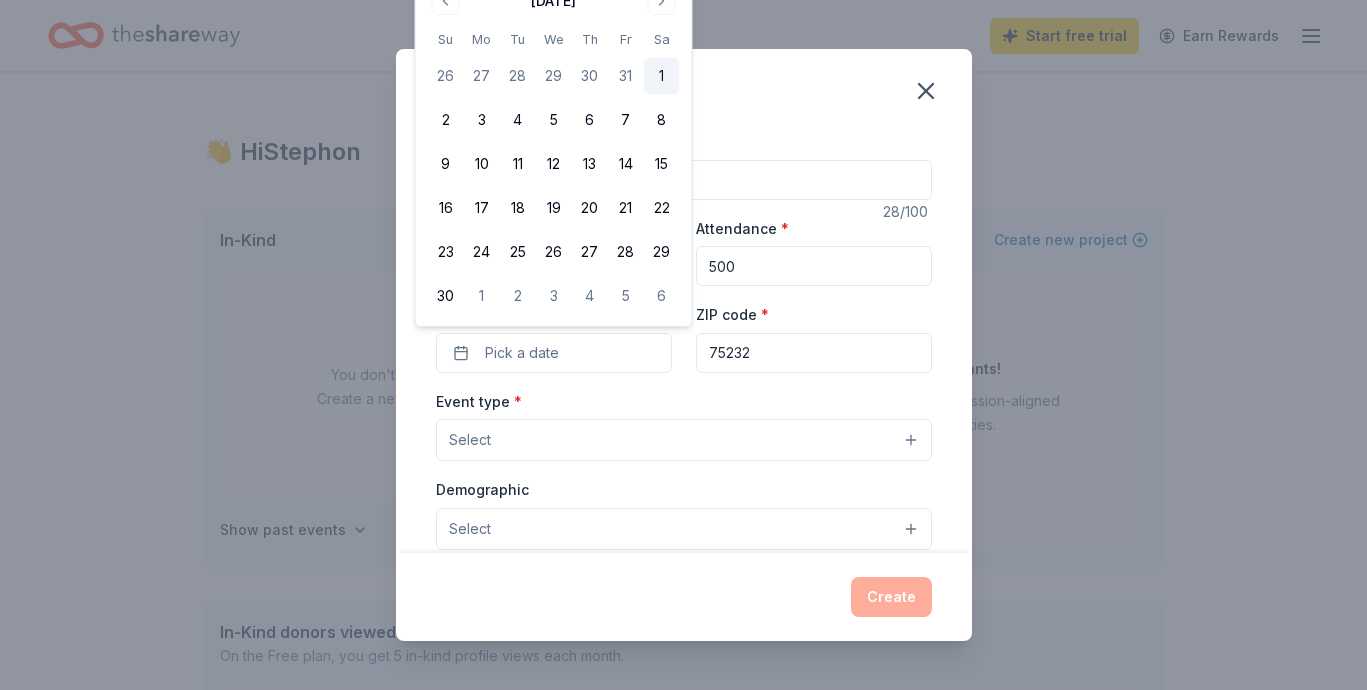 click on "1" at bounding box center [662, 76] 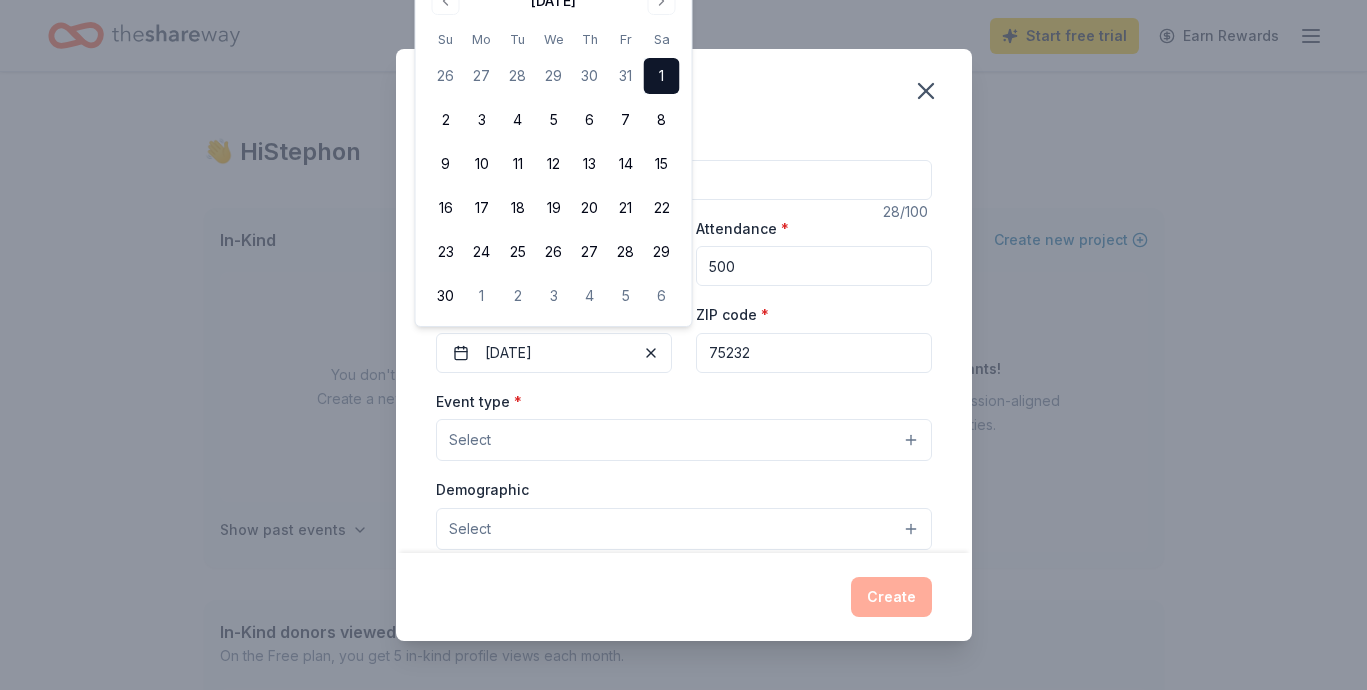 click on "Duplicate event" at bounding box center [684, 89] 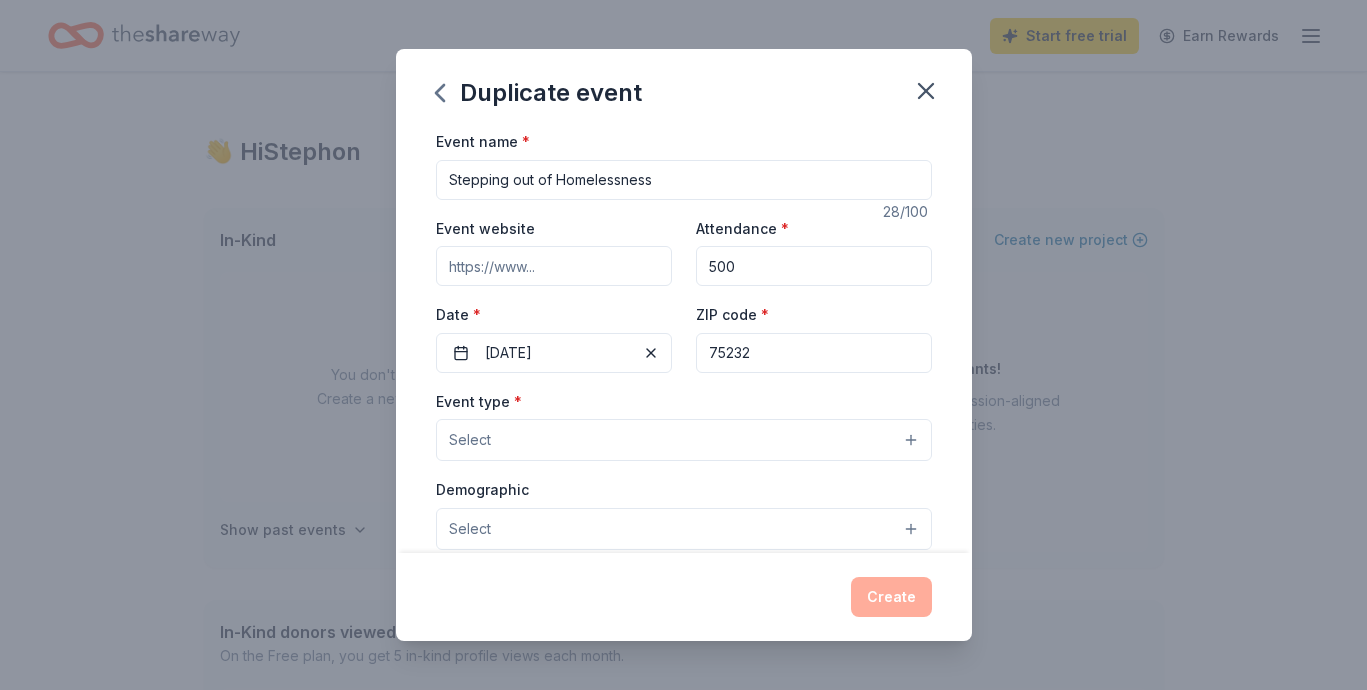 click on "Select" at bounding box center [684, 440] 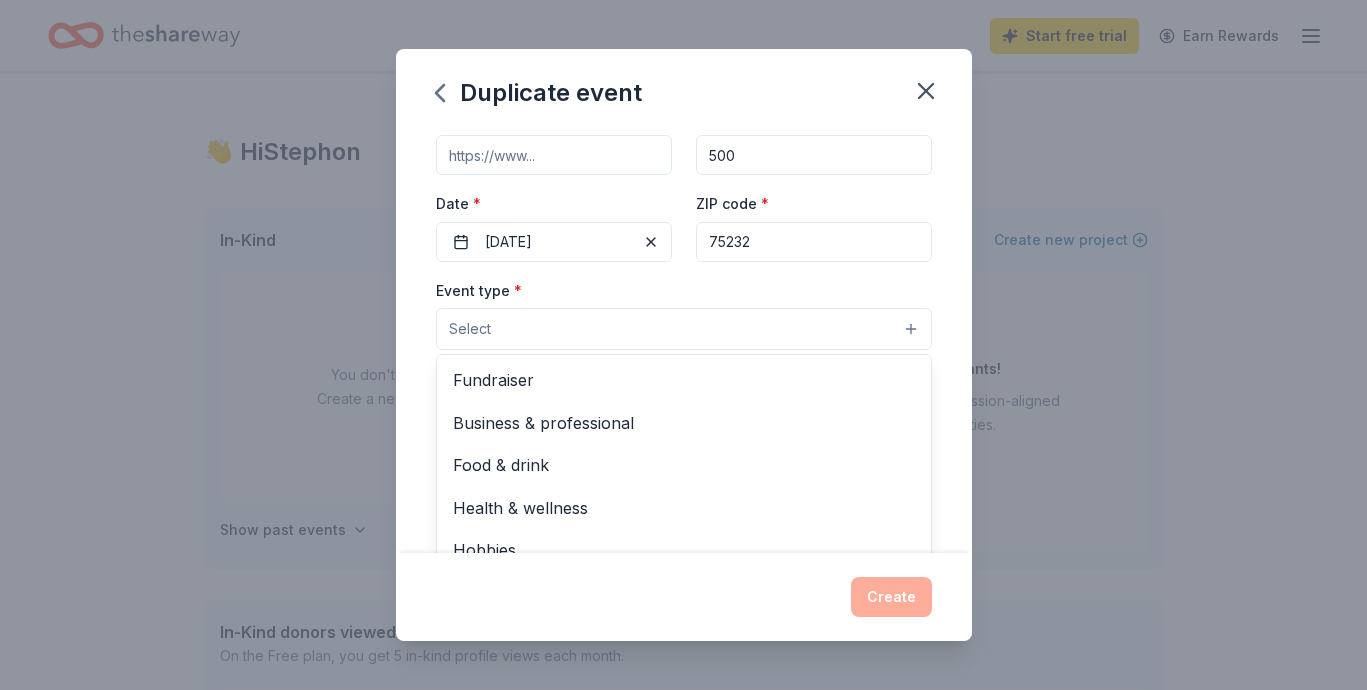 scroll, scrollTop: 114, scrollLeft: 0, axis: vertical 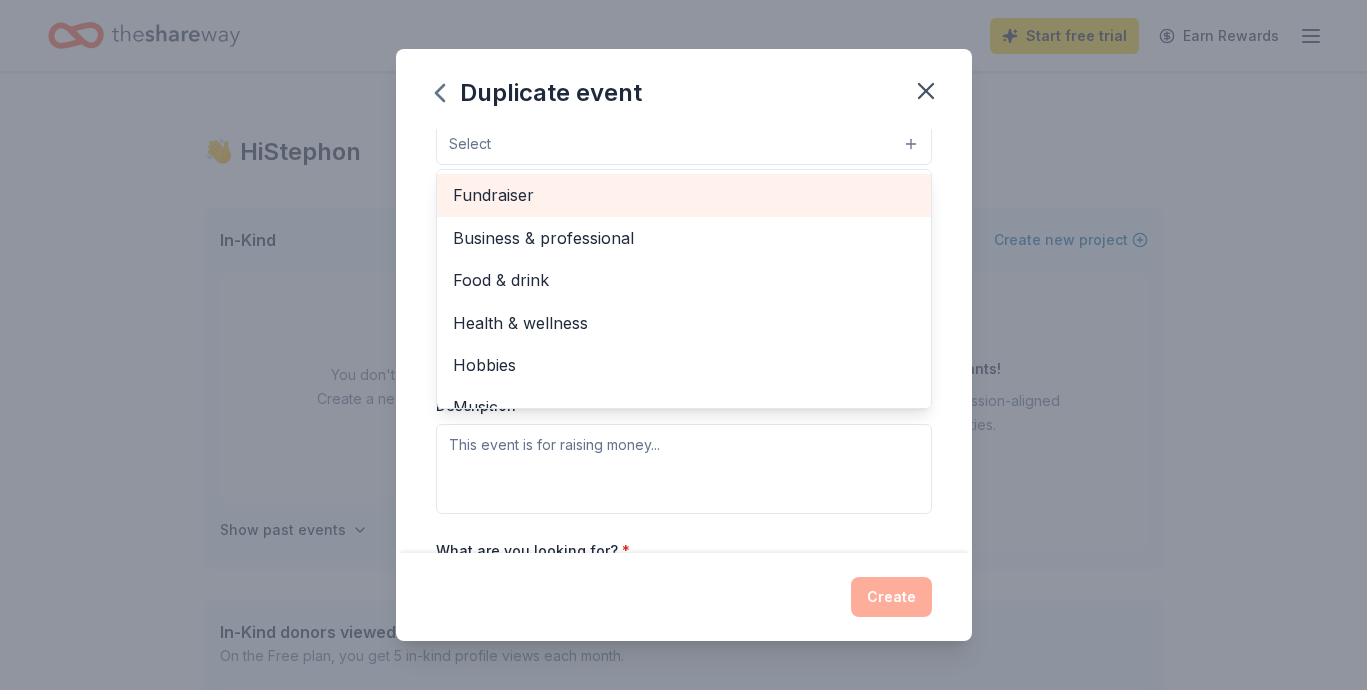 click on "Fundraiser" at bounding box center [684, 195] 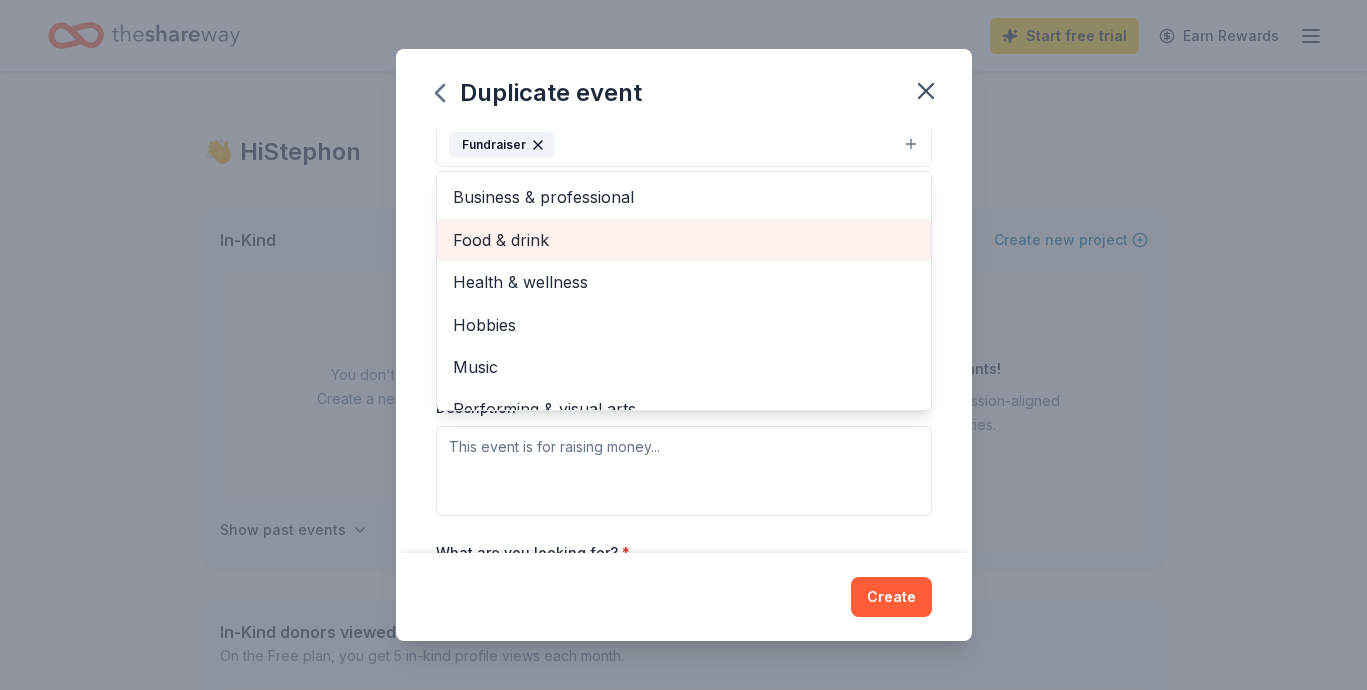 scroll, scrollTop: 0, scrollLeft: 0, axis: both 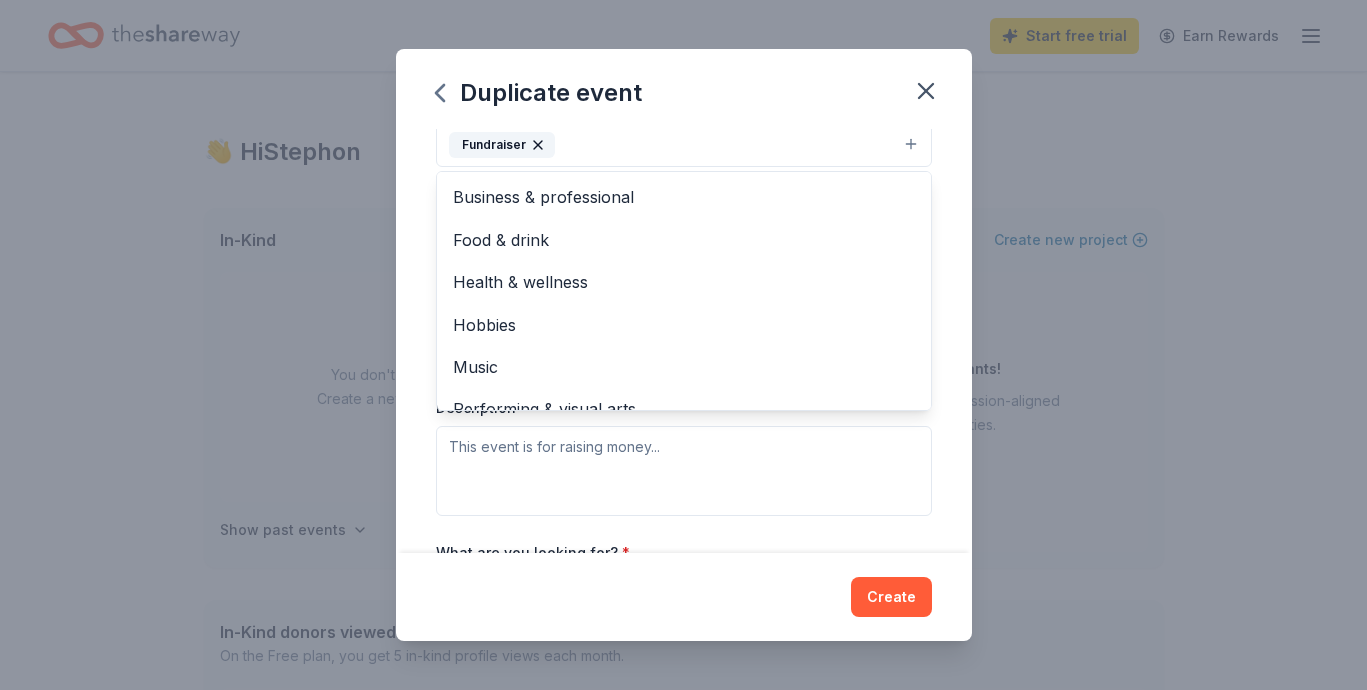 click on "Event name * Stepping out of Homelessness 28 /100 Event website Attendance * 500 Date * 11/01/2025 ZIP code * 75232 Event type * Fundraiser Business & professional Food & drink Health & wellness Hobbies Music Performing & visual arts Demographic Select We use this information to help brands find events with their target demographic to sponsor their products. Mailing address Apt/unit Description What are you looking for? * Auction & raffle Meals Snacks Desserts Alcohol Beverages Send me reminders Email me reminders of donor application deadlines Recurring event Copy donors Saved Applied Approved Received Declined Not interested All copied donors will be given "saved" status in your new event. Companies that are no longer donating will not be copied." at bounding box center (684, 341) 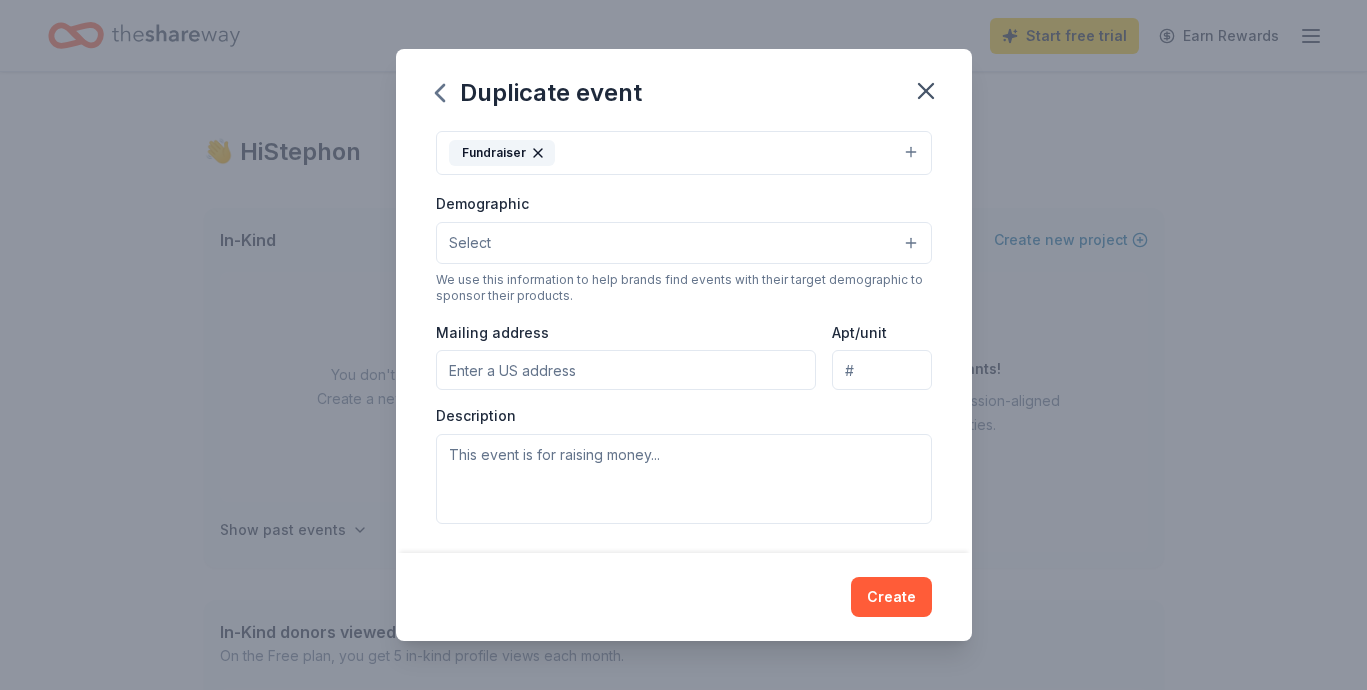 click on "Select" at bounding box center [684, 243] 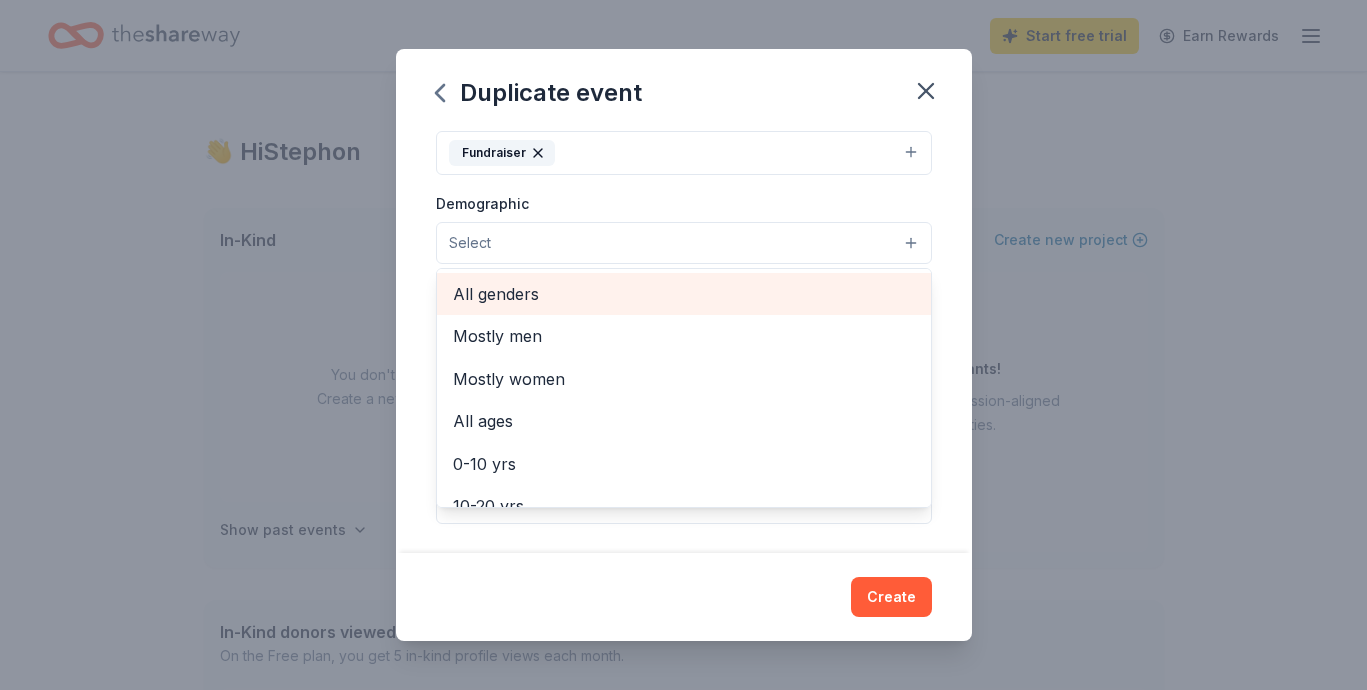 click on "All genders" at bounding box center [684, 294] 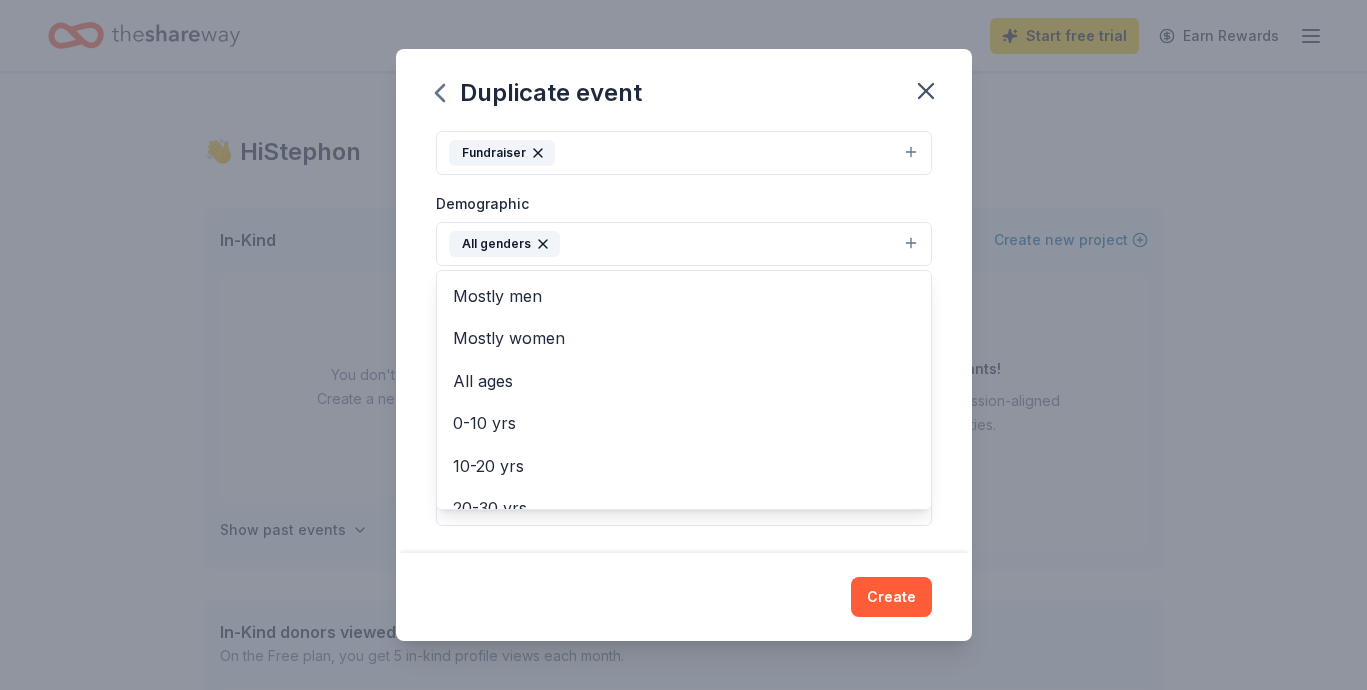 click on "Duplicate event Event name * Stepping out of Homelessness 28 /100 Event website Attendance * 500 Date * 11/01/2025 ZIP code * 75232 Event type * Fundraiser Demographic All genders Mostly men Mostly women All ages 0-10 yrs 10-20 yrs 20-30 yrs 30-40 yrs 40-50 yrs 50-60 yrs 60-70 yrs 70-80 yrs 80+ yrs We use this information to help brands find events with their target demographic to sponsor their products. Mailing address Apt/unit Description What are you looking for? * Auction & raffle Meals Snacks Desserts Alcohol Beverages Send me reminders Email me reminders of donor application deadlines Recurring event Copy donors Saved Applied Approved Received Declined Not interested All copied donors will be given "saved" status in your new event. Companies that are no longer donating will not be copied. Create" at bounding box center [683, 345] 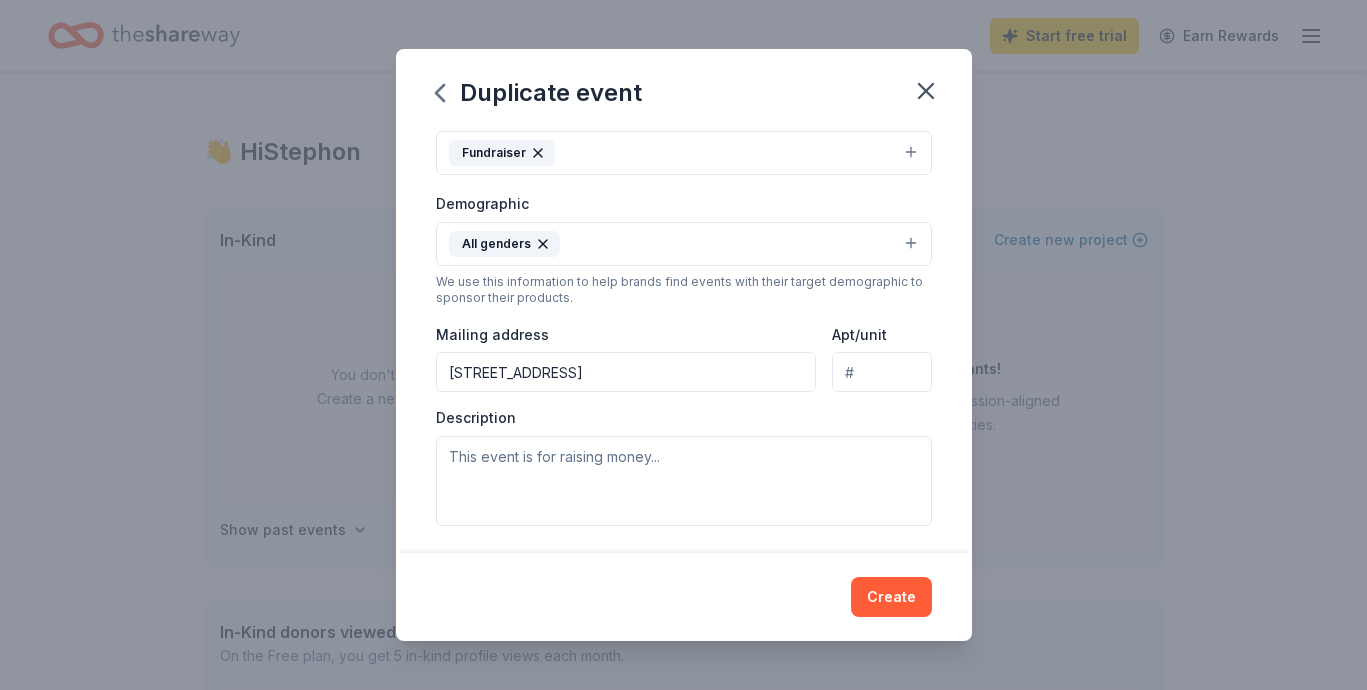 type on "5787 South Hampton Road, Dallas, TX, 75232" 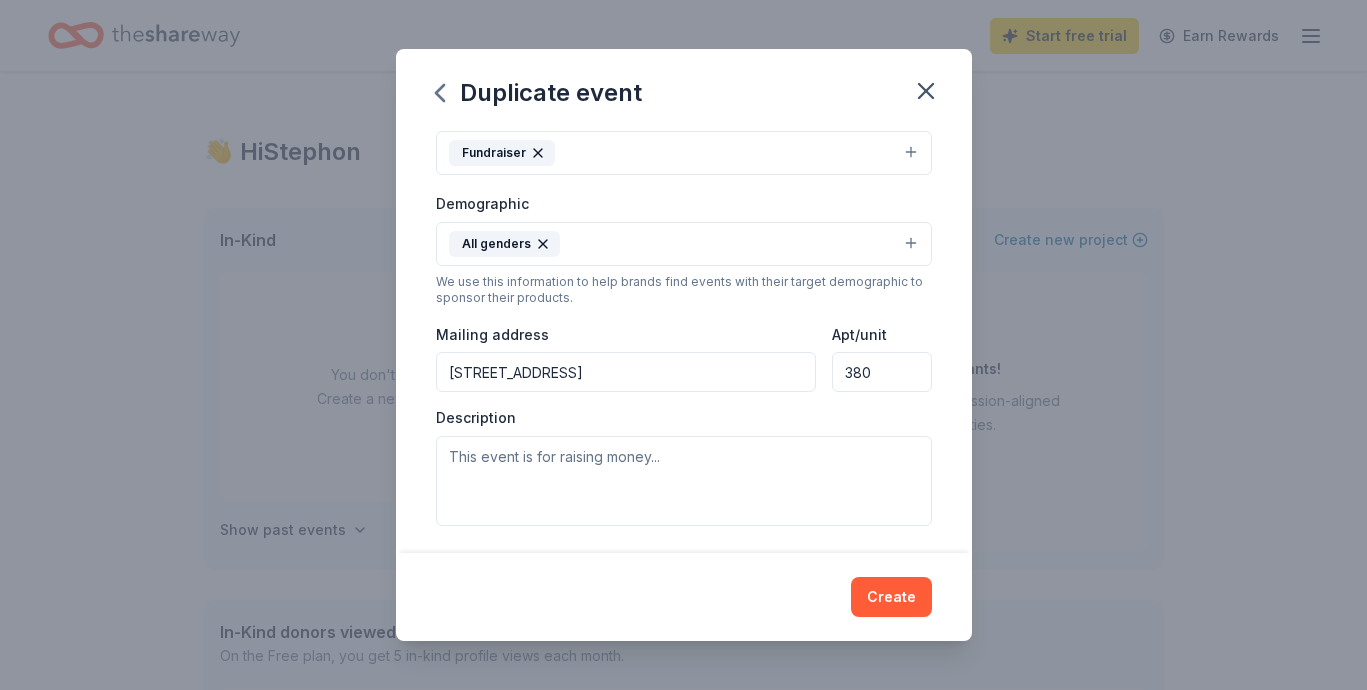 type on "380" 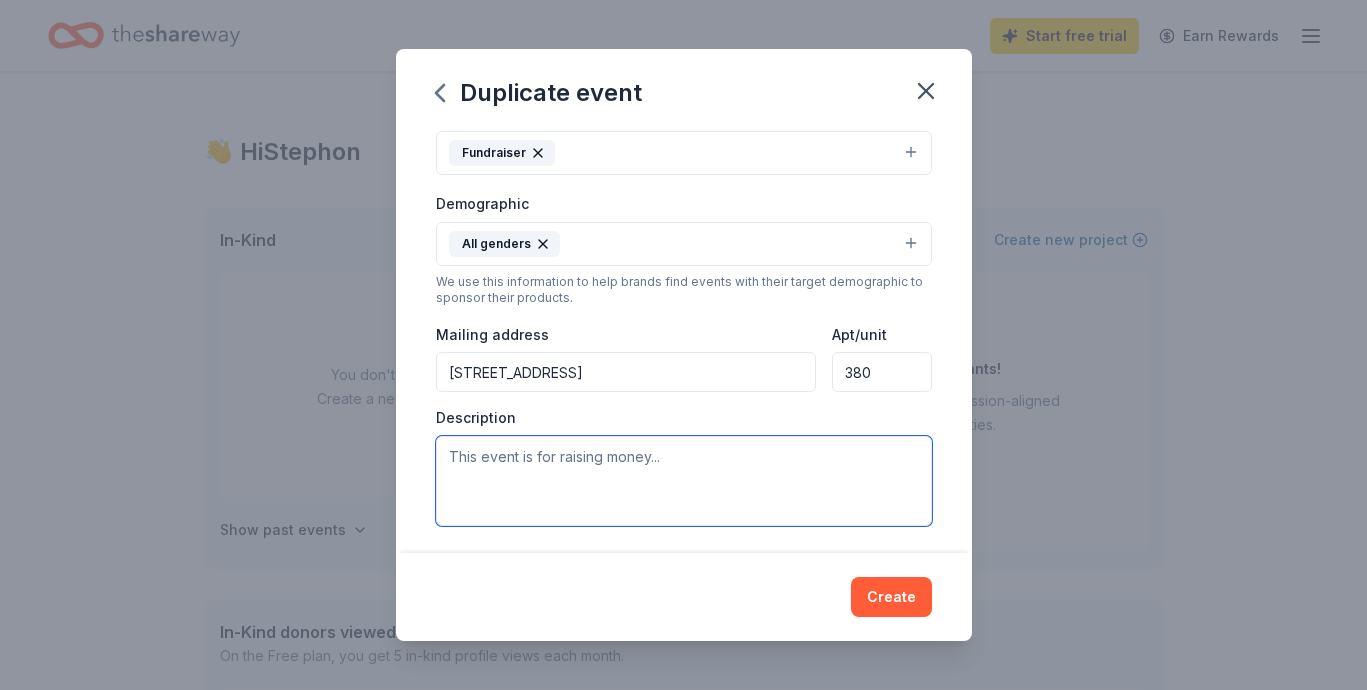 click at bounding box center (684, 481) 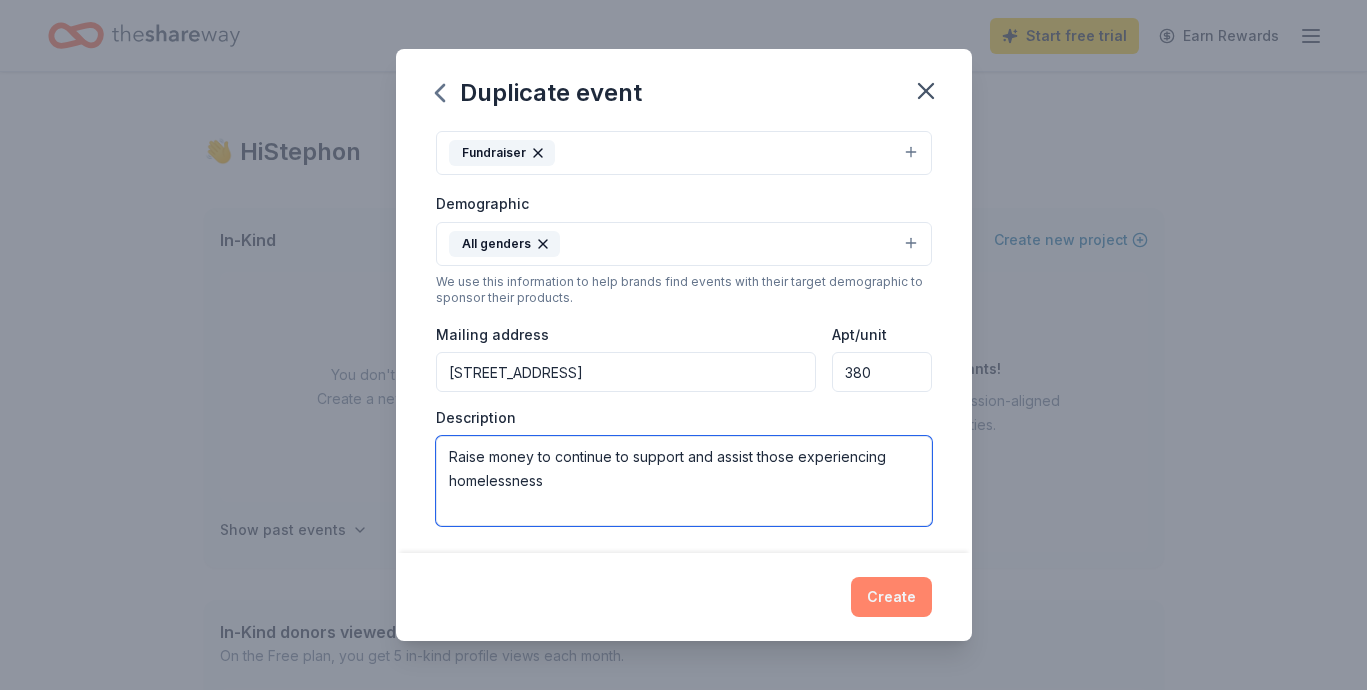 type on "Raise money to continue to support and assist those experiencing homelessness" 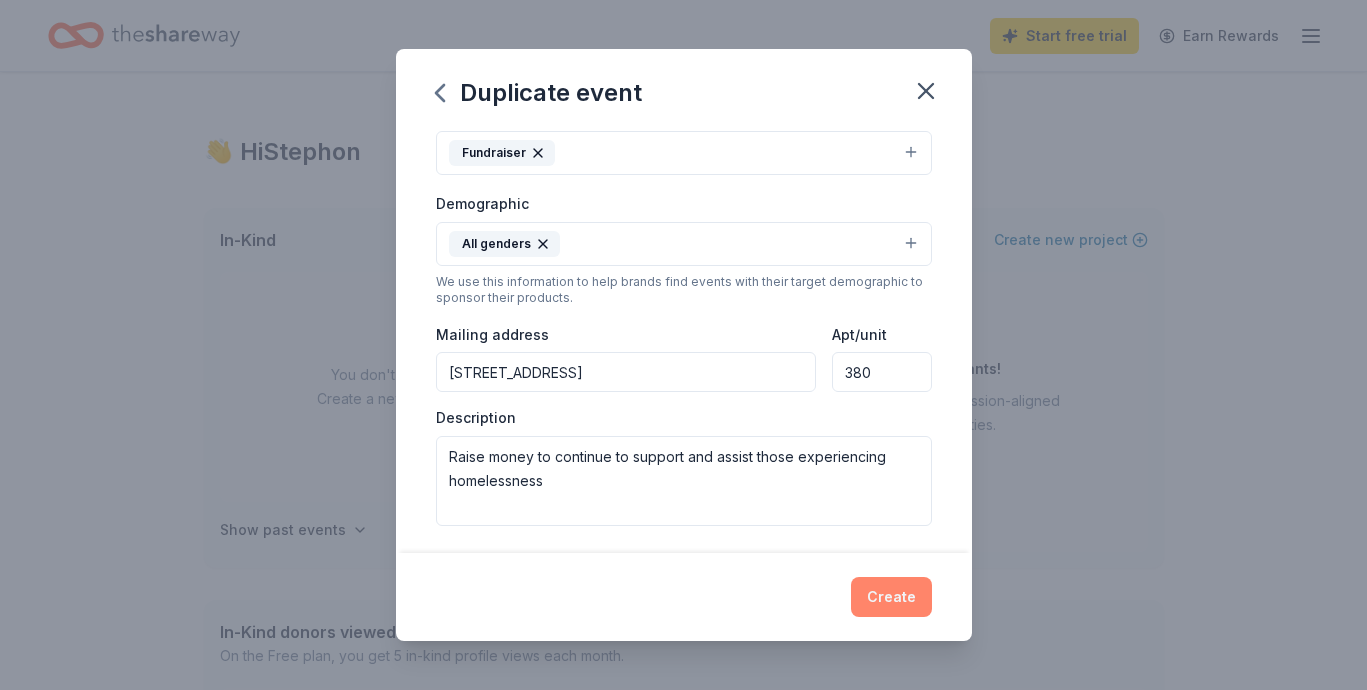 click on "Create" at bounding box center (891, 597) 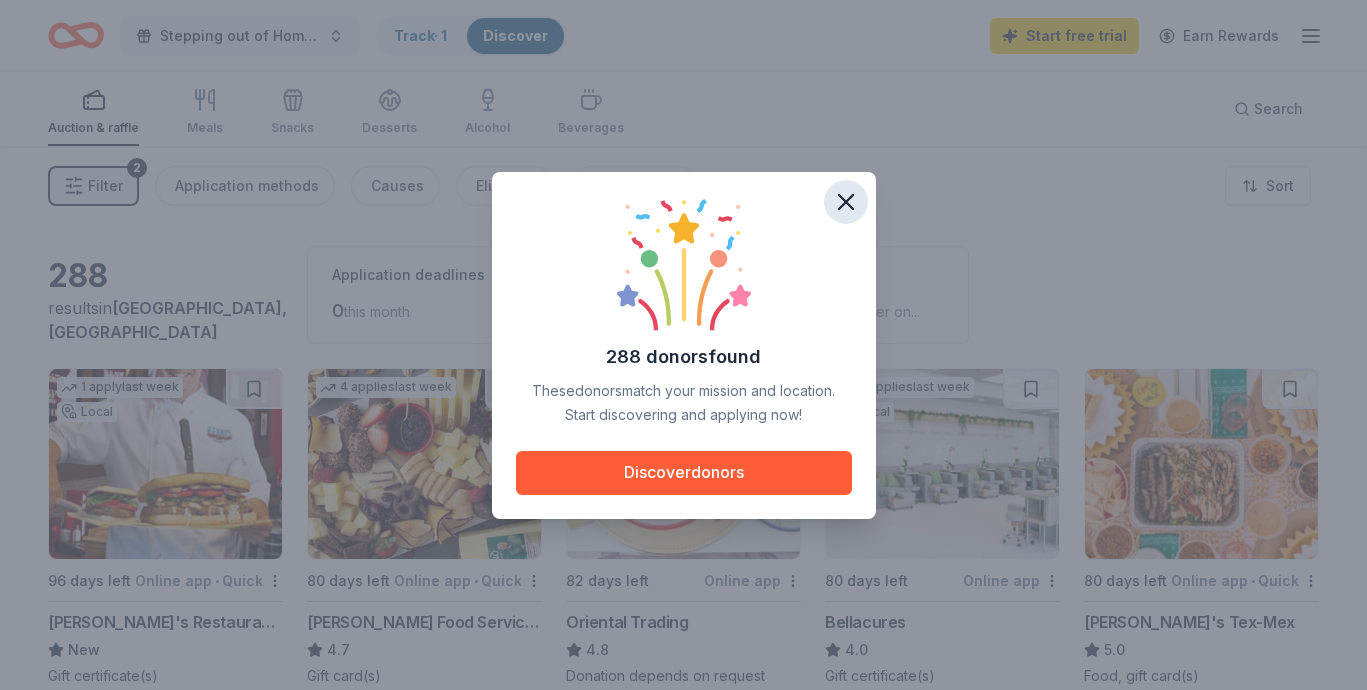 click 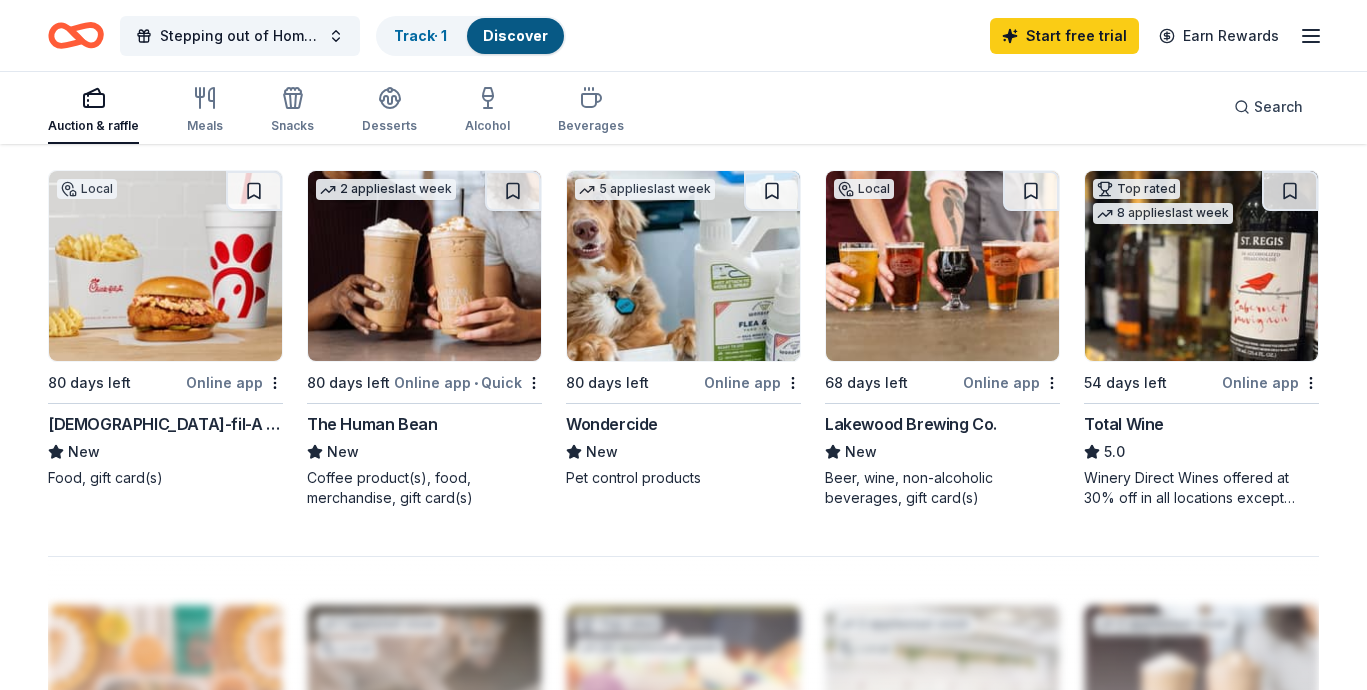 scroll, scrollTop: 1340, scrollLeft: 0, axis: vertical 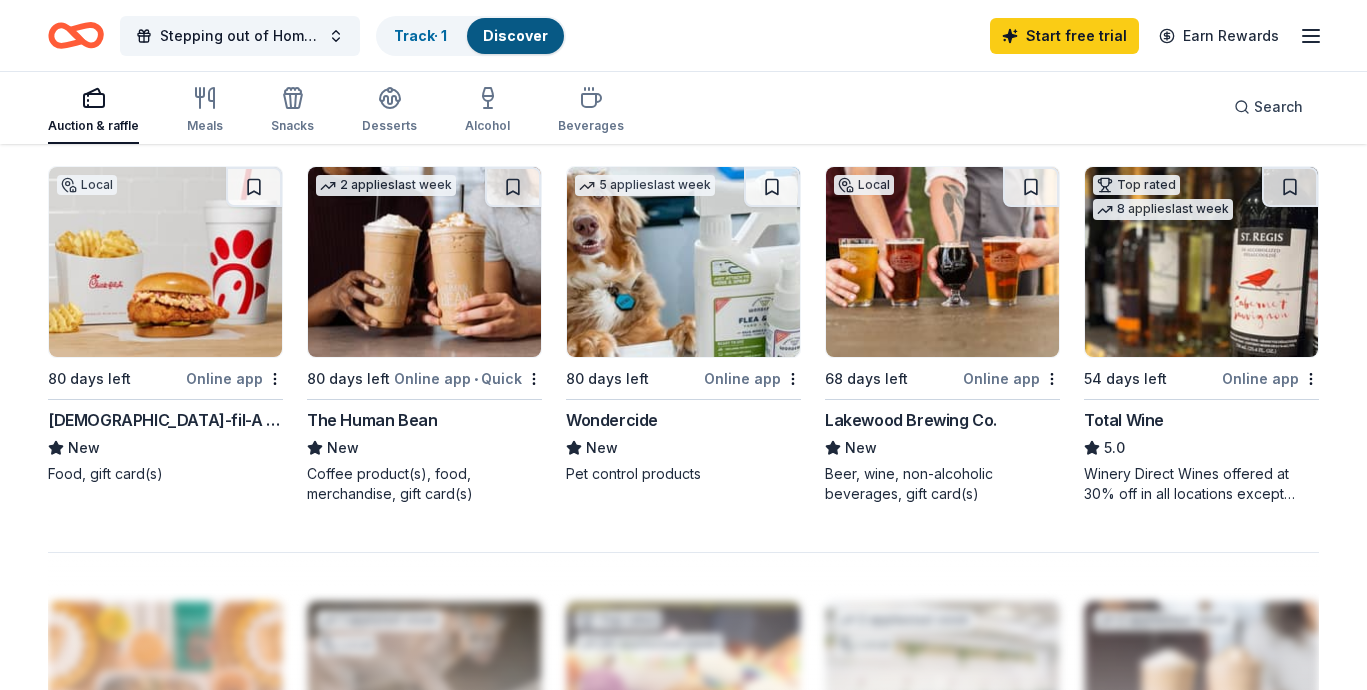 click at bounding box center [165, 262] 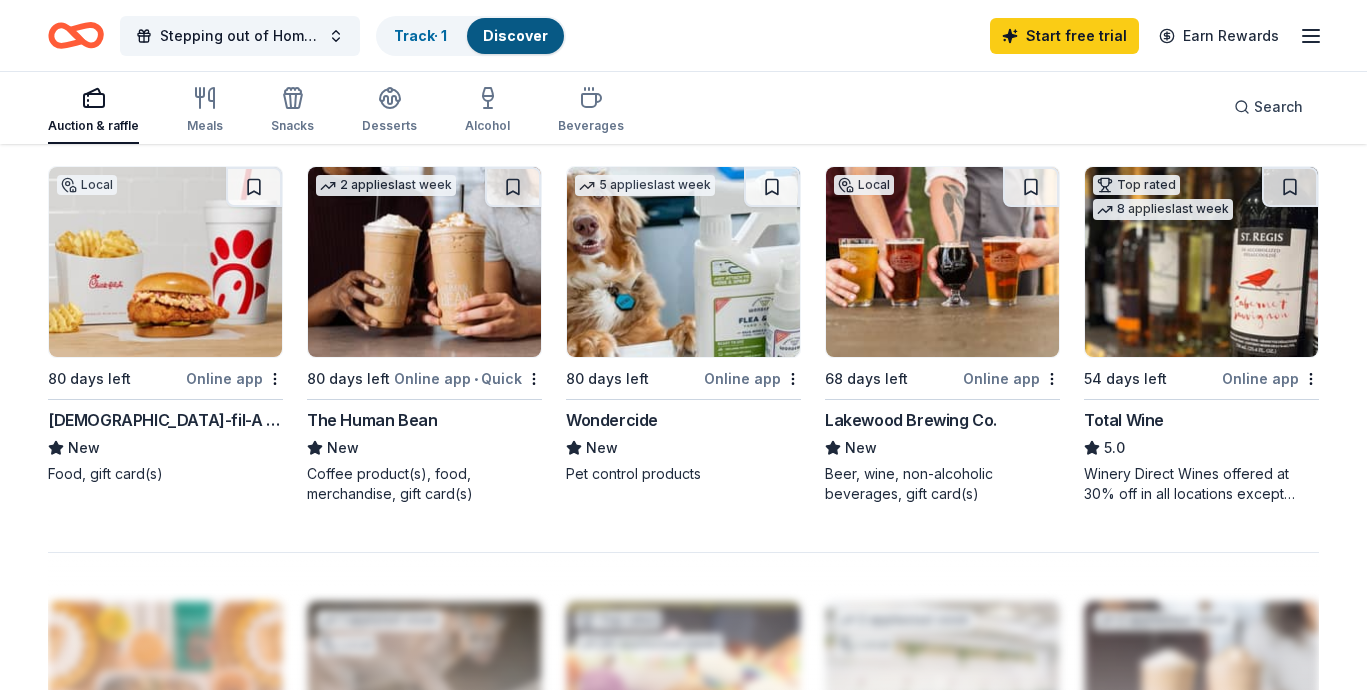 click at bounding box center [683, 712] 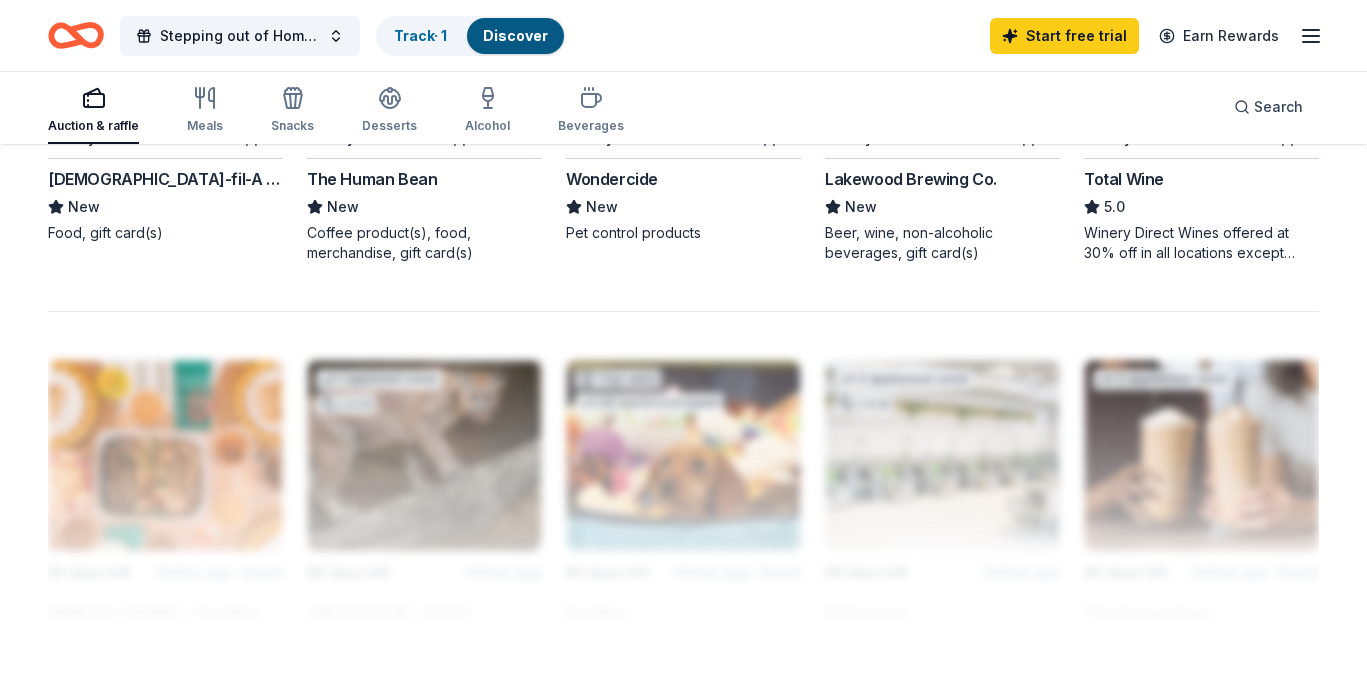 scroll, scrollTop: 1574, scrollLeft: 0, axis: vertical 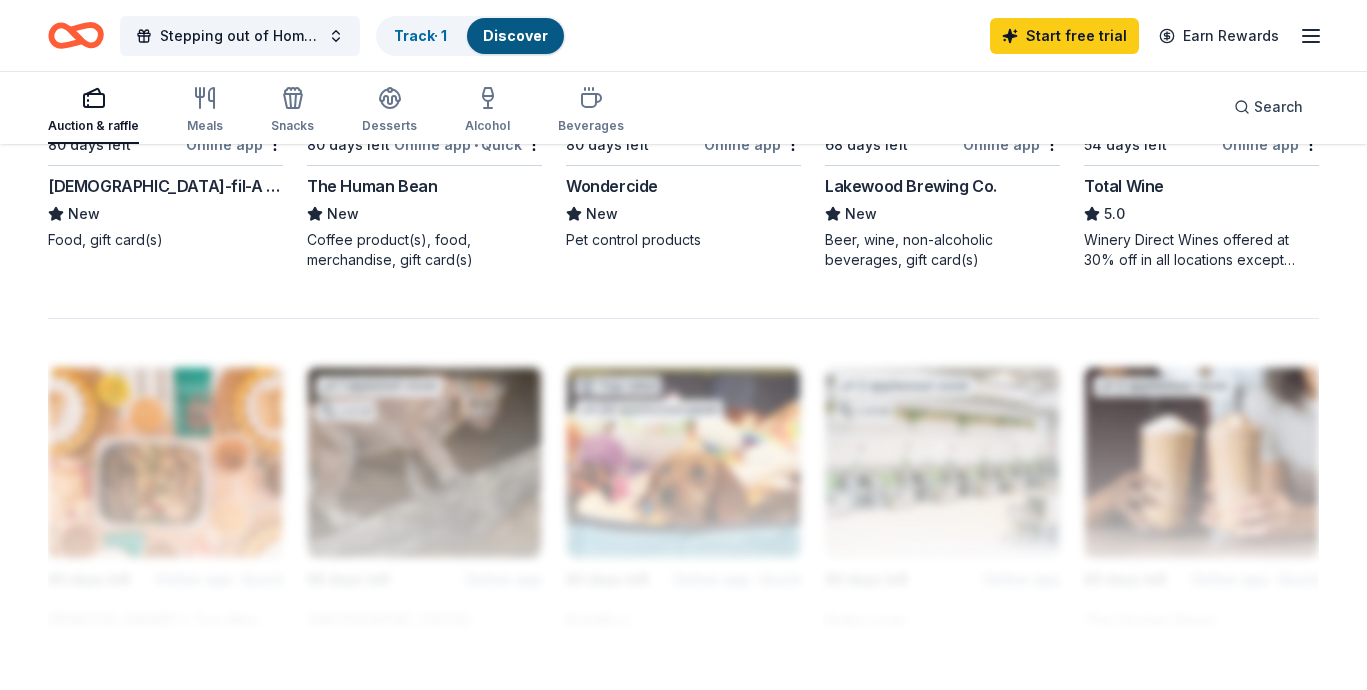 click at bounding box center [683, 478] 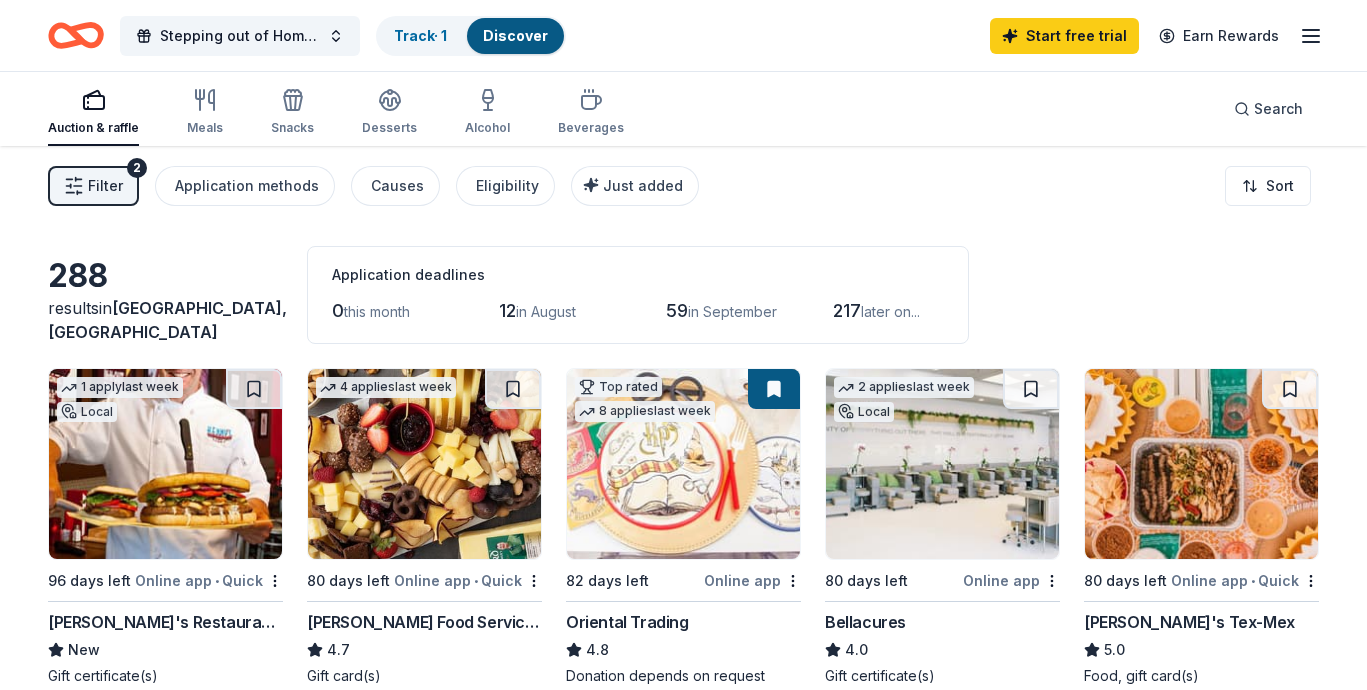 scroll, scrollTop: 0, scrollLeft: 0, axis: both 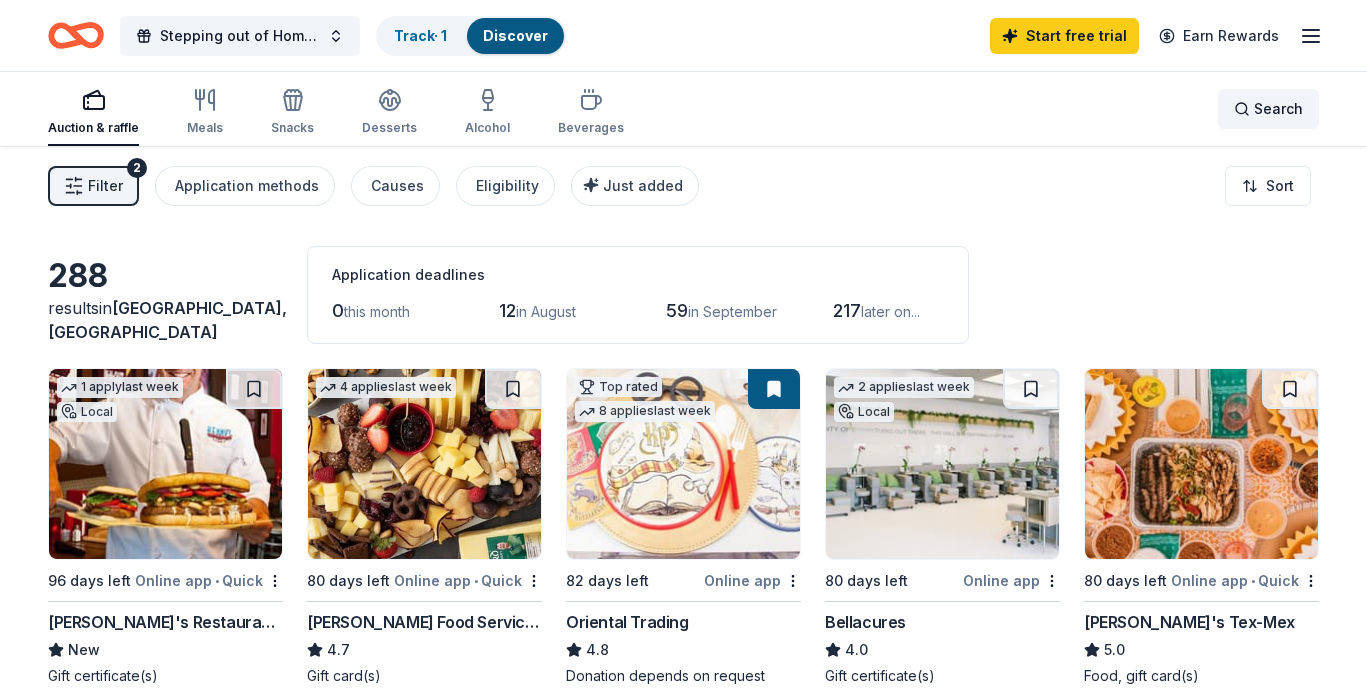 click on "Search" at bounding box center [1278, 109] 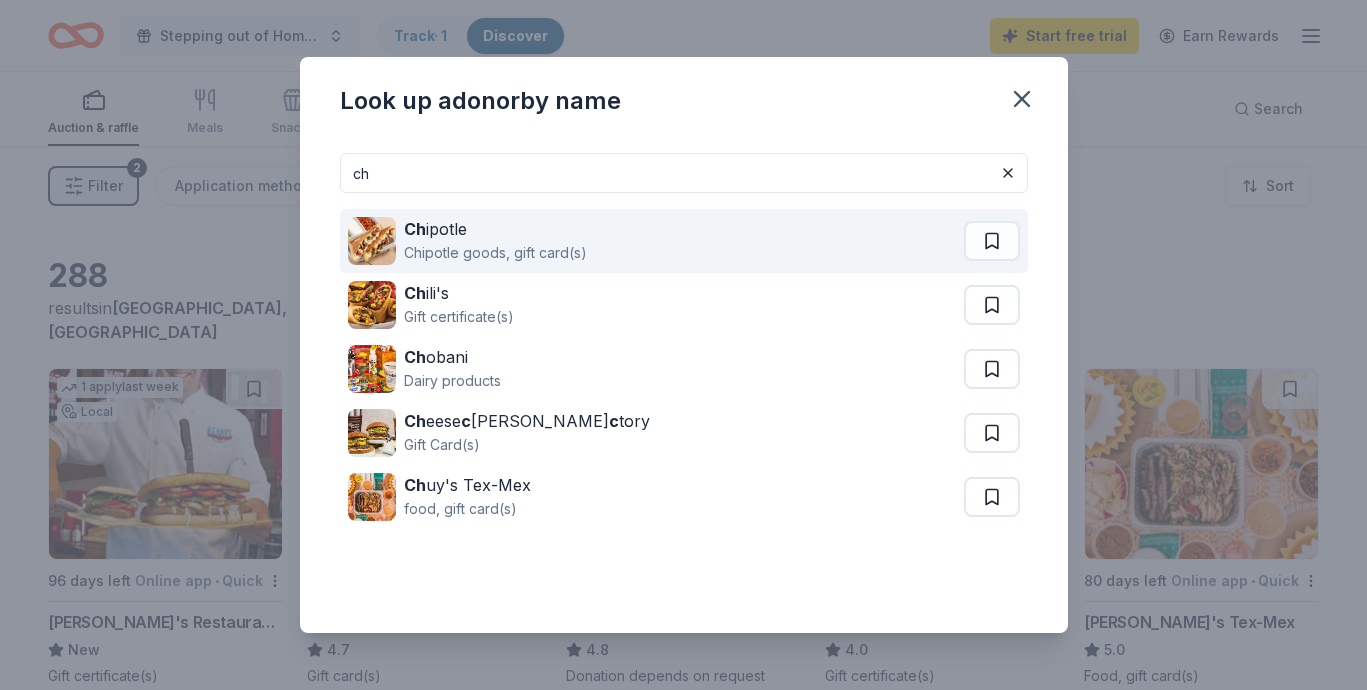 type on "ch" 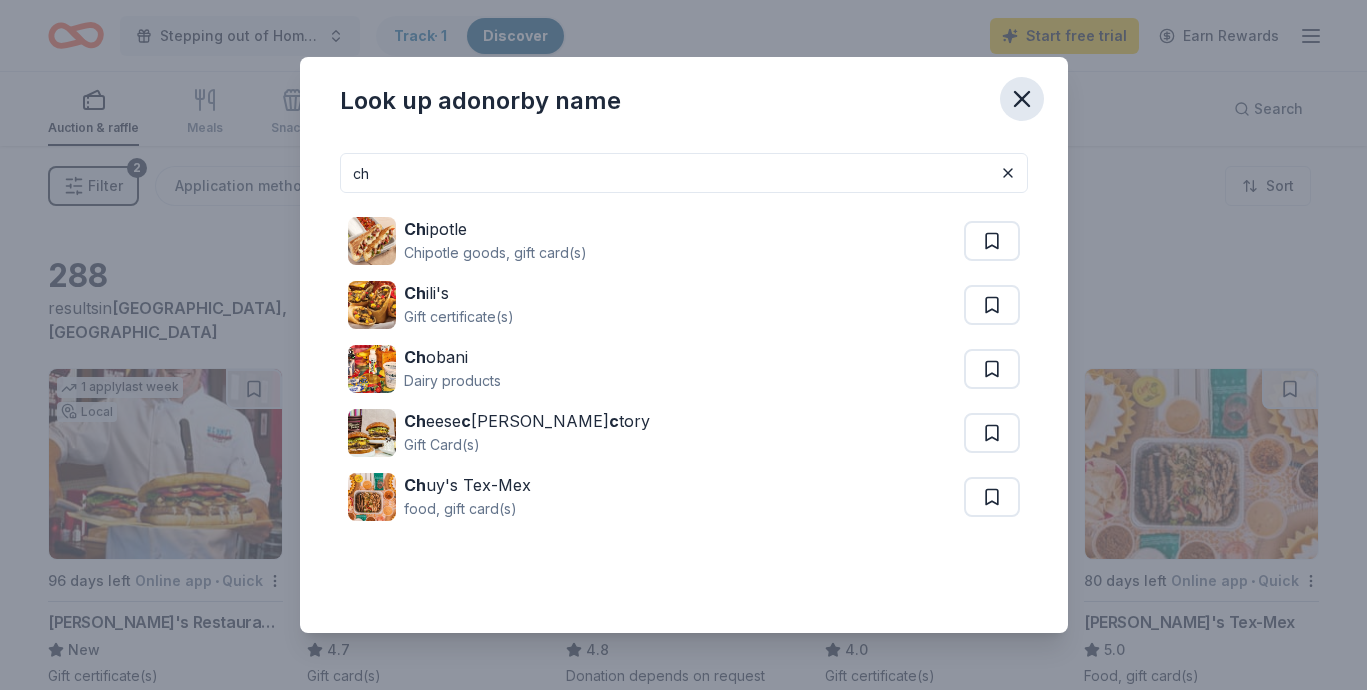 click 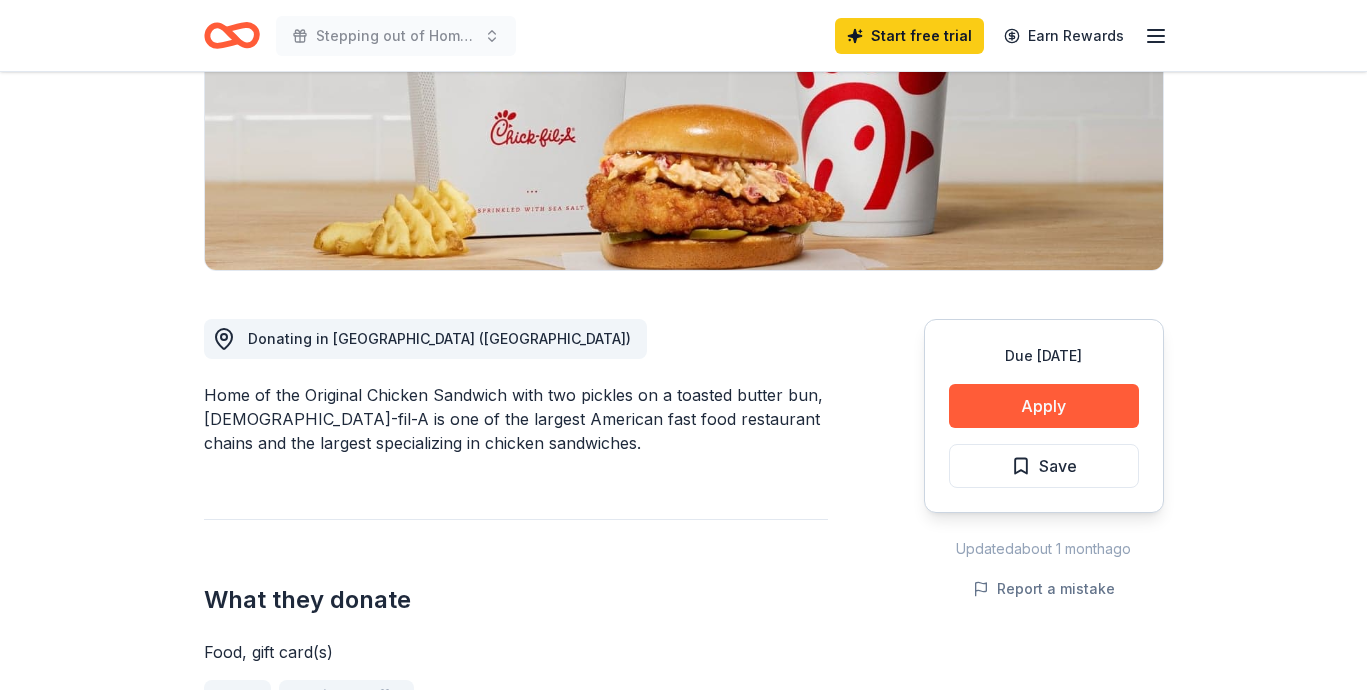 scroll, scrollTop: 396, scrollLeft: 0, axis: vertical 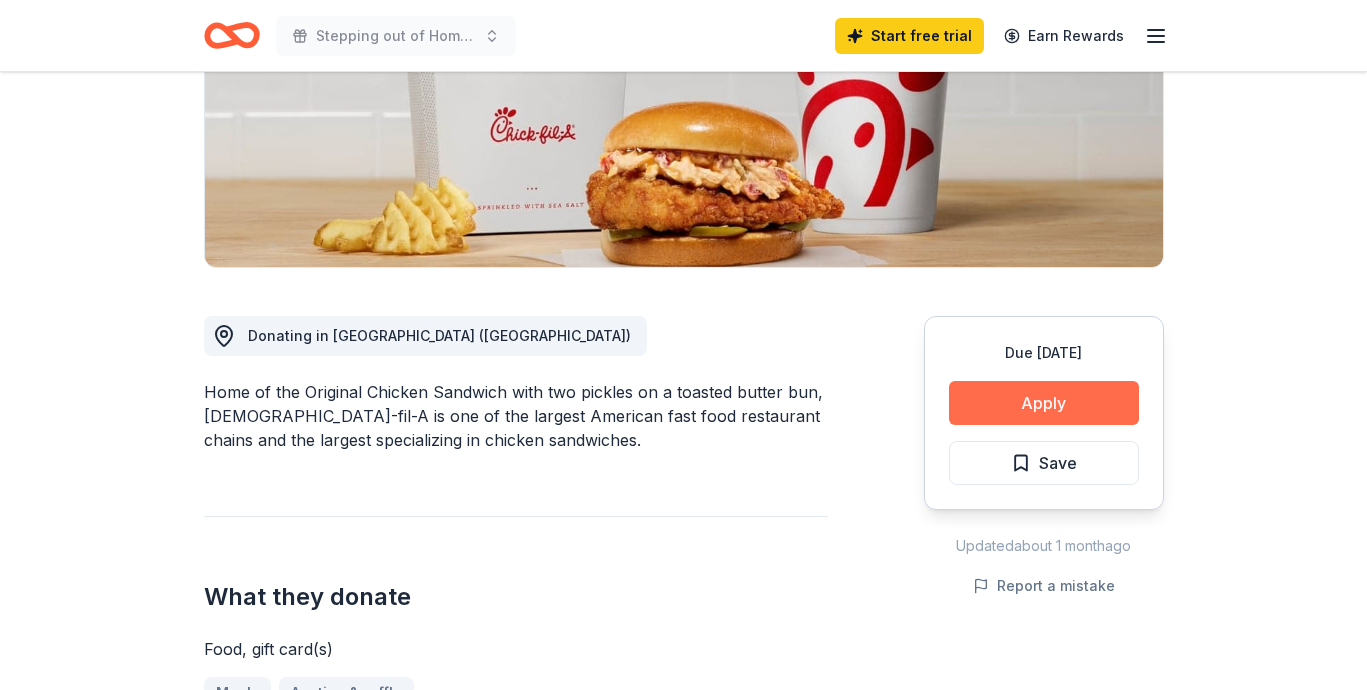 click on "Apply" at bounding box center (1044, 403) 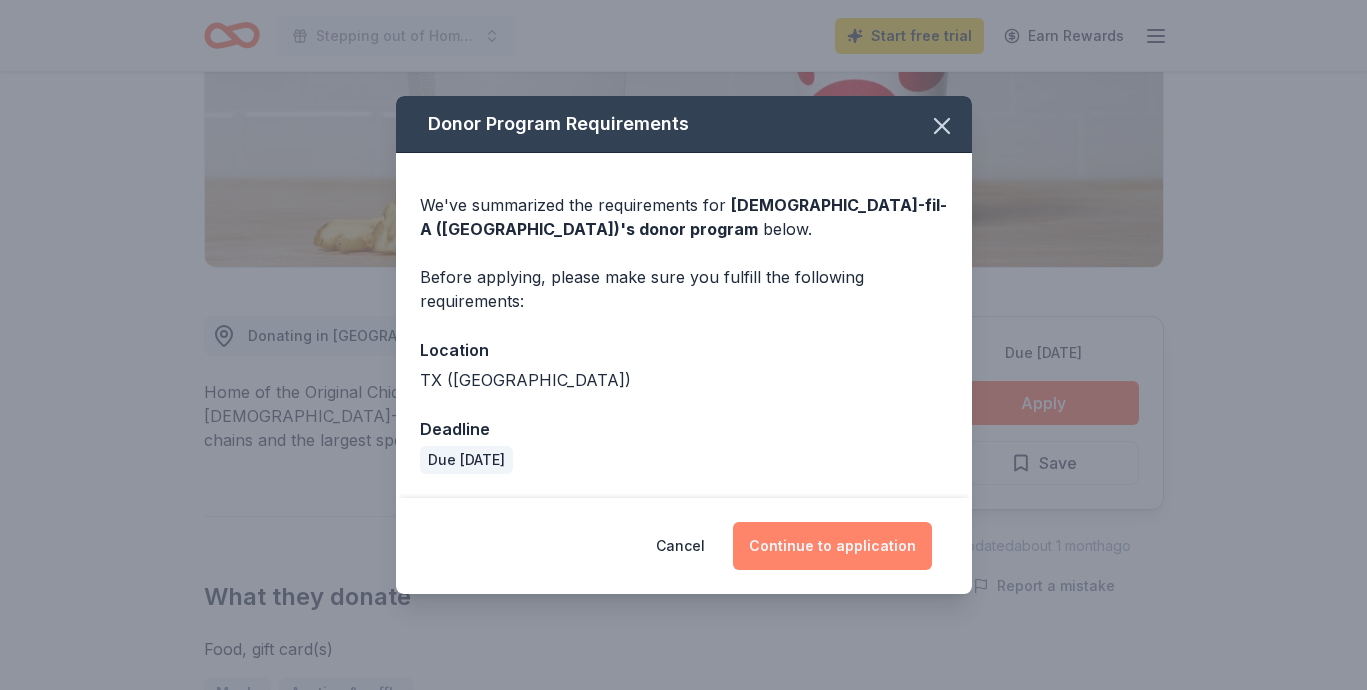 click on "Continue to application" at bounding box center [832, 546] 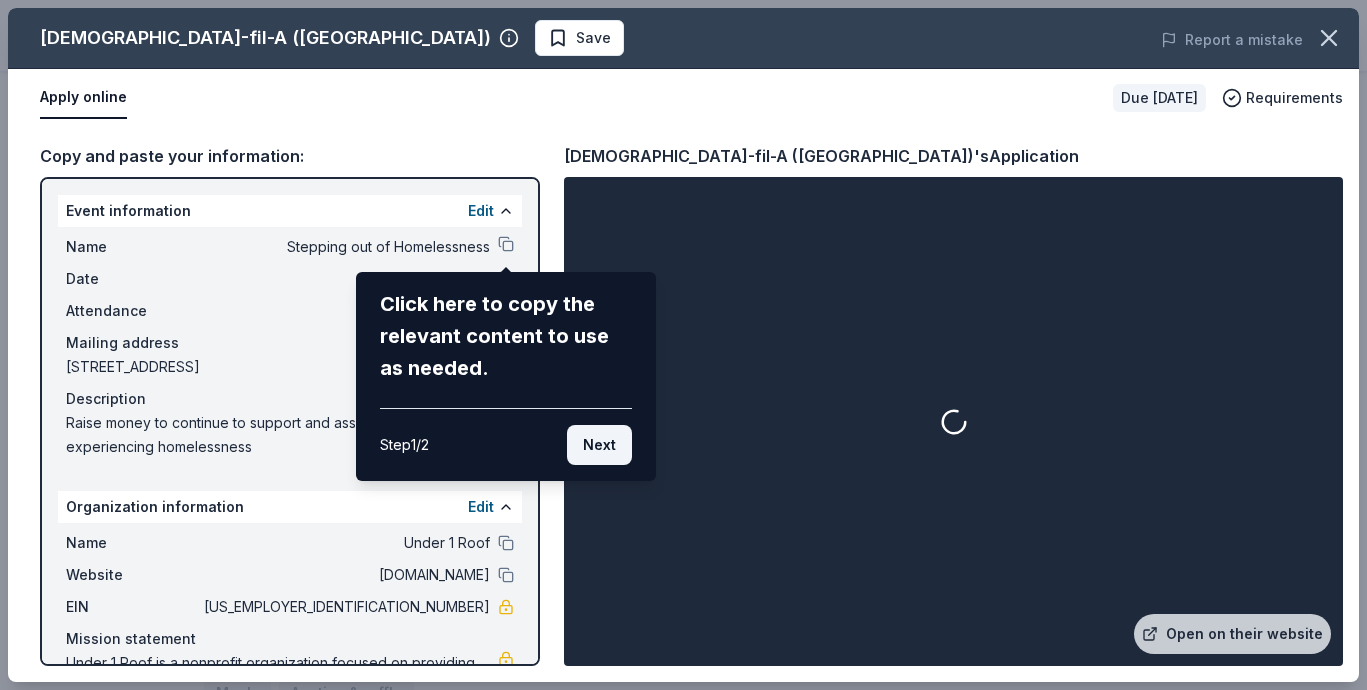 click on "Next" at bounding box center (599, 445) 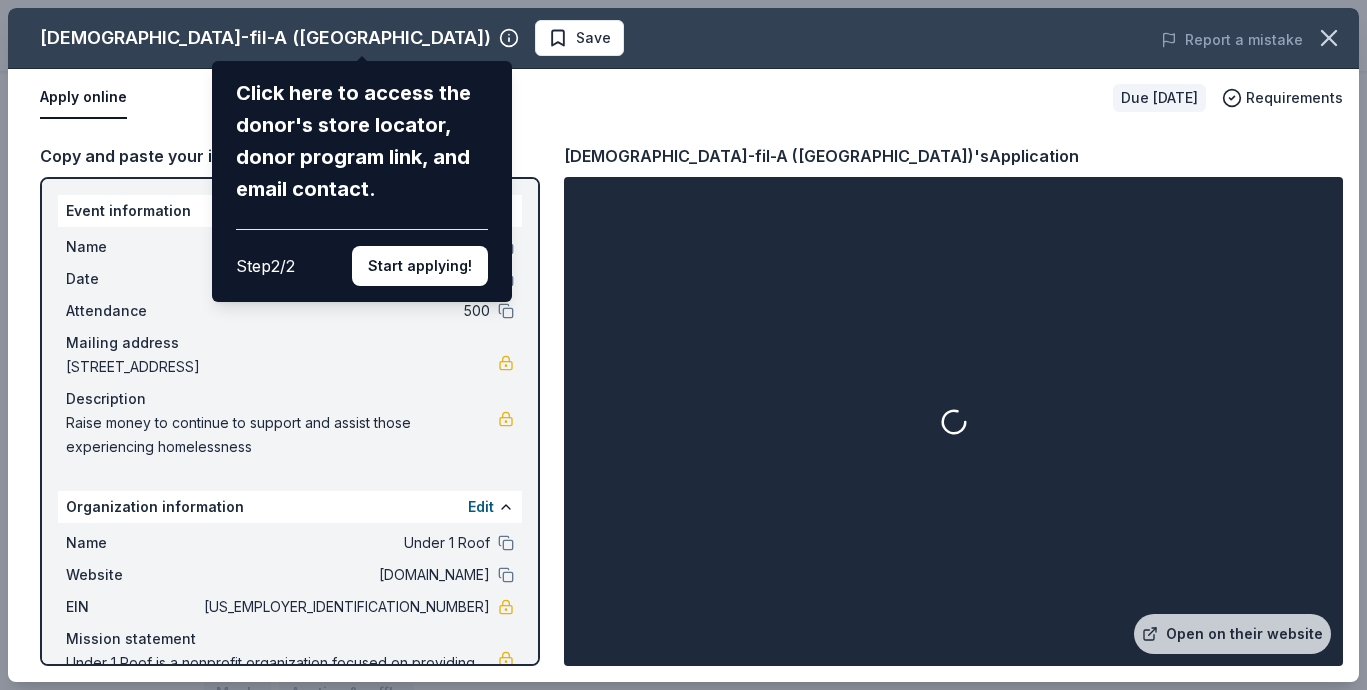 click on "[DEMOGRAPHIC_DATA]-fil-A ([GEOGRAPHIC_DATA]) Click here to access the donor's store locator, donor program link, and email contact. Step  2 / 2 Start applying! Save Report a mistake Apply online Due [DATE] Requirements Copy and paste your information: Event information Edit Name Stepping out of Homelessness Date [DATE] Attendance 500 Mailing address [STREET_ADDRESS] Description Raise money to continue to support and assist those experiencing homelessness Organization information Edit Name Under 1 Roof Website [DOMAIN_NAME] EIN [US_EMPLOYER_IDENTIFICATION_NUMBER] Mission statement Under 1 Roof is a nonprofit organization focused on providing human services. It is based in [GEOGRAPHIC_DATA], [GEOGRAPHIC_DATA]. It received its nonprofit status in [DATE]. [DEMOGRAPHIC_DATA]-fil-A ([GEOGRAPHIC_DATA])'s  Application Open on their website" at bounding box center [683, 345] 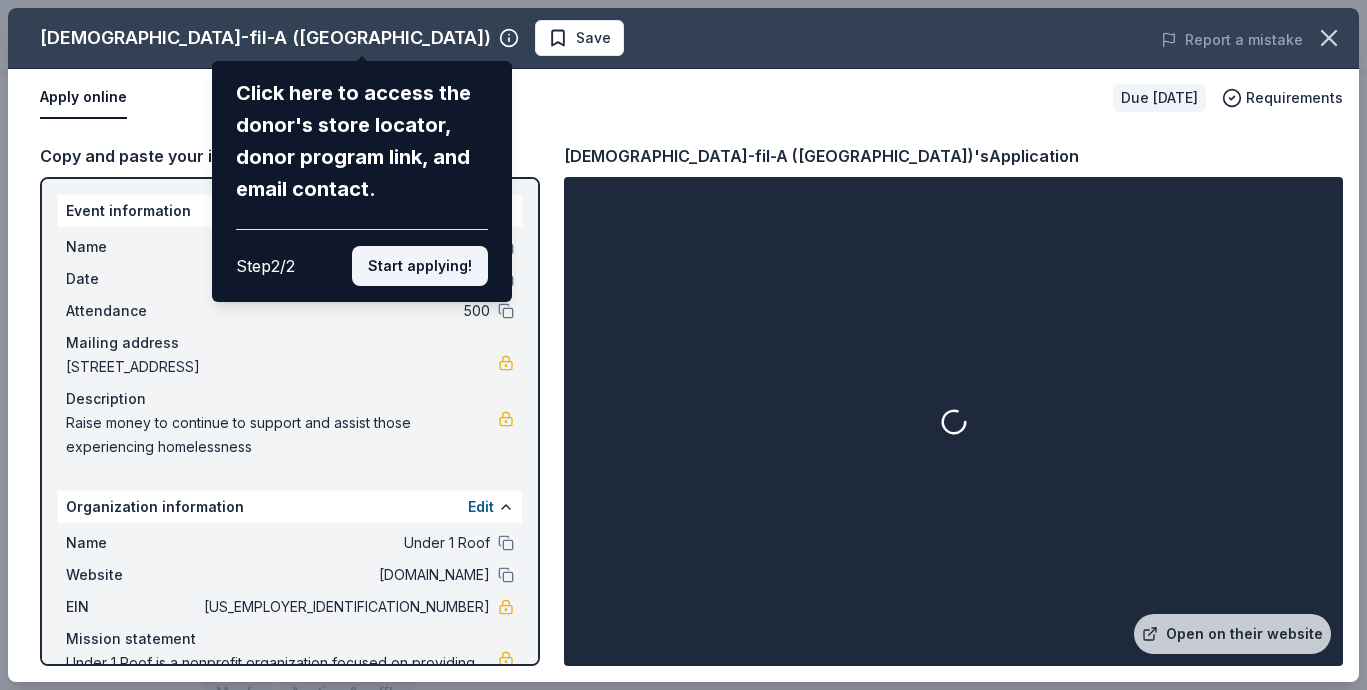 click on "Start applying!" at bounding box center (420, 266) 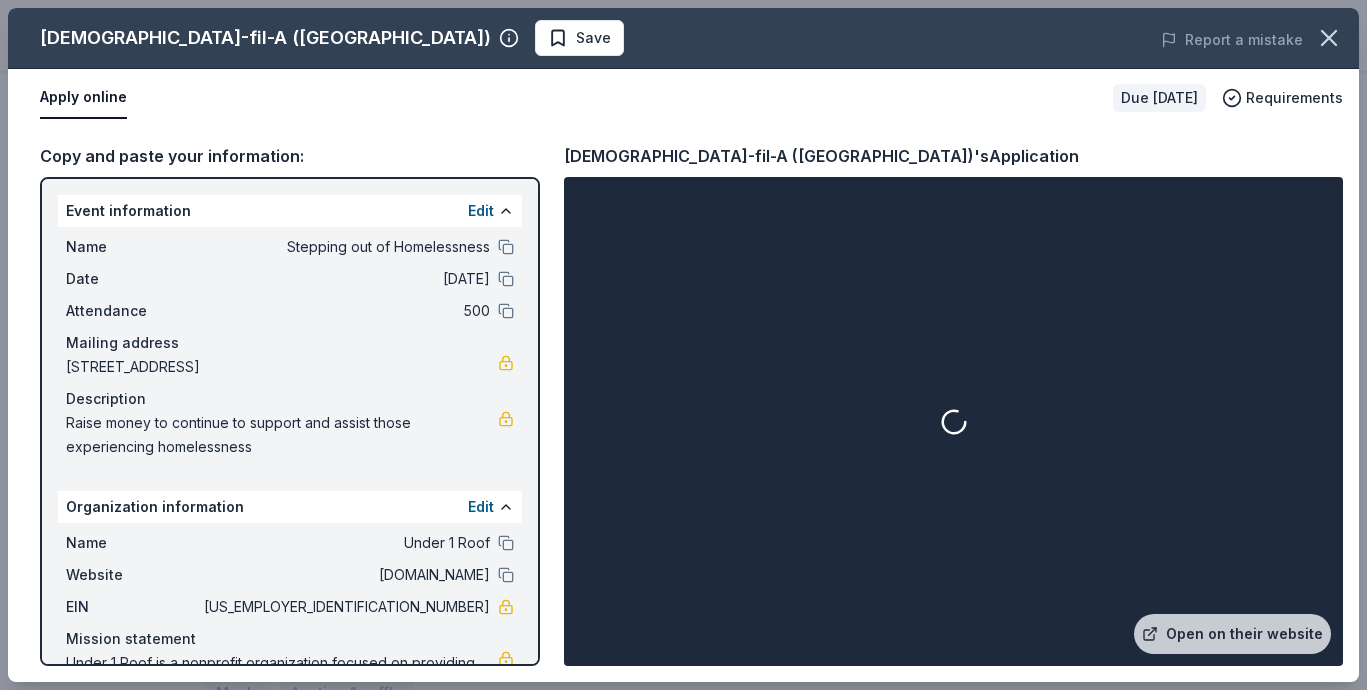 click on "Apply online" at bounding box center (83, 98) 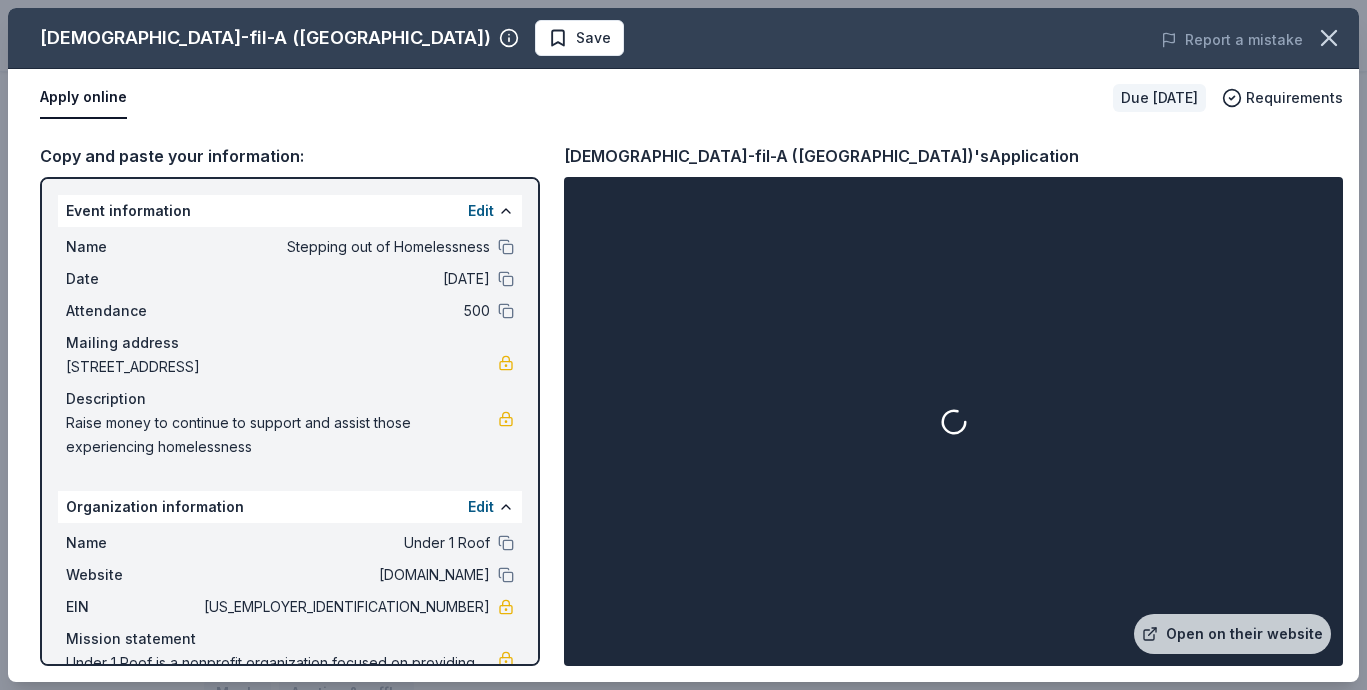 scroll, scrollTop: 0, scrollLeft: 0, axis: both 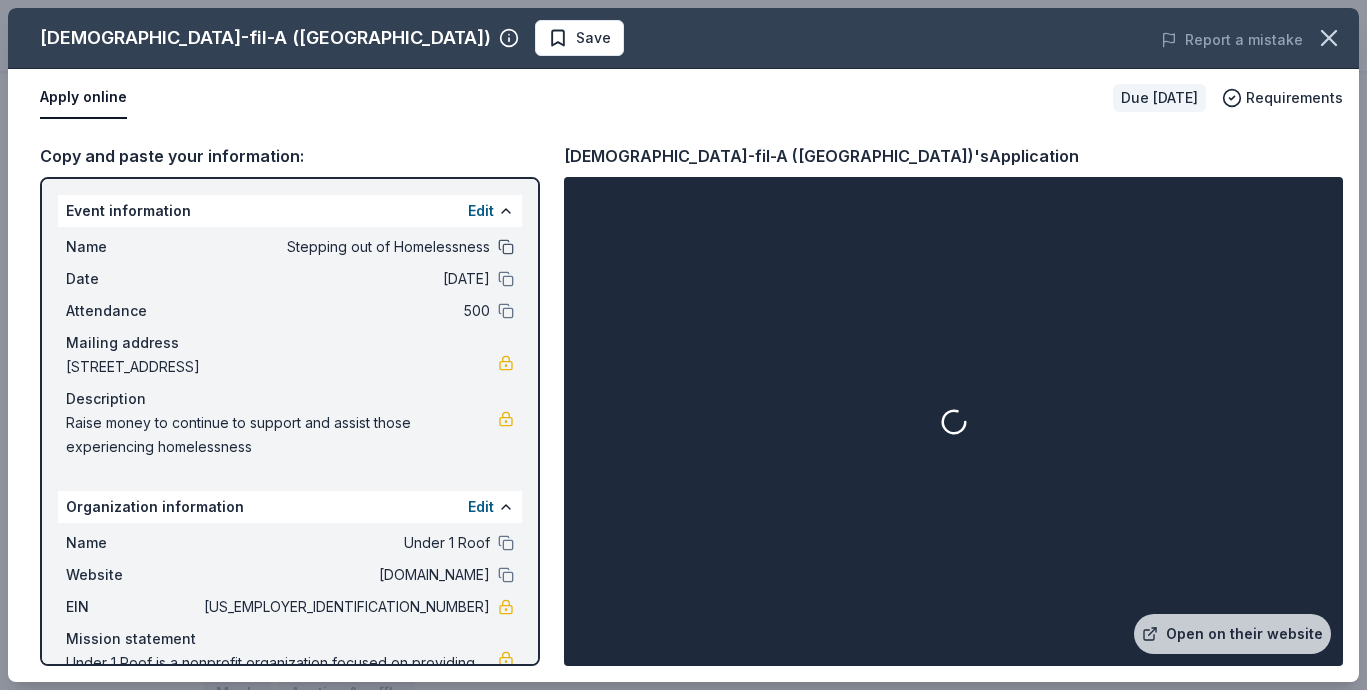 click at bounding box center [506, 247] 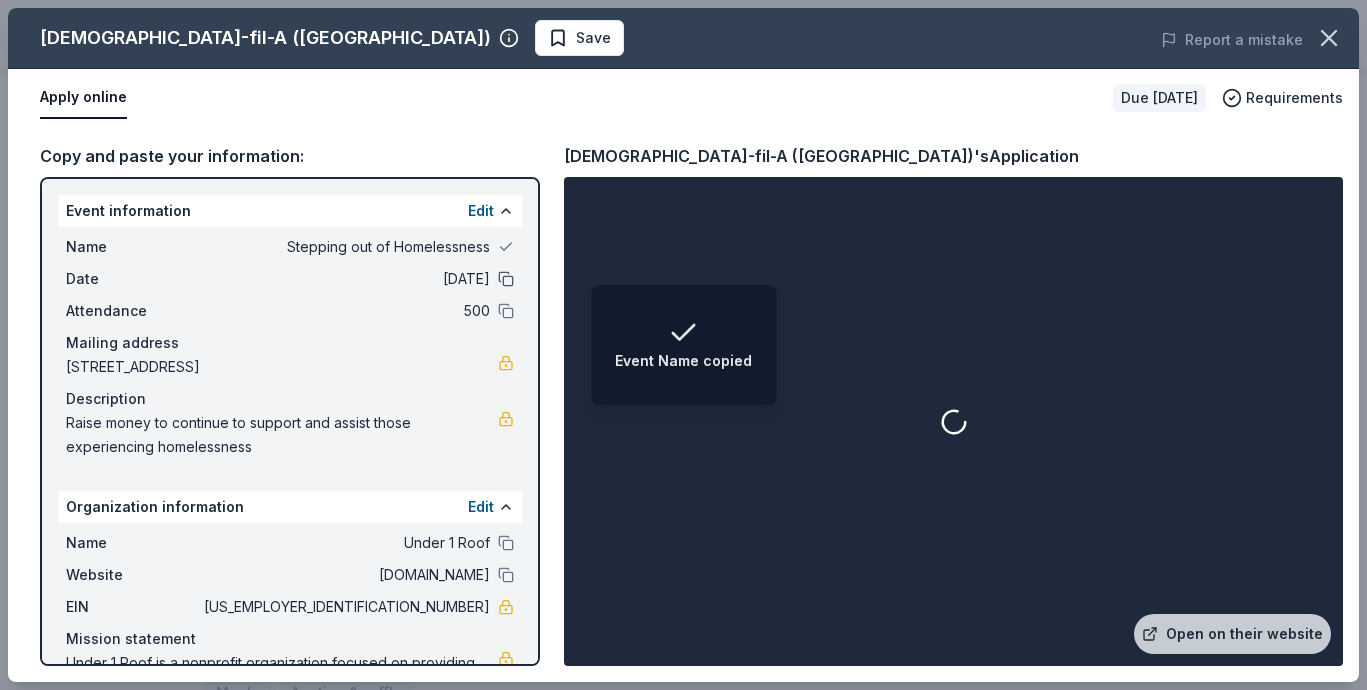 click at bounding box center (506, 279) 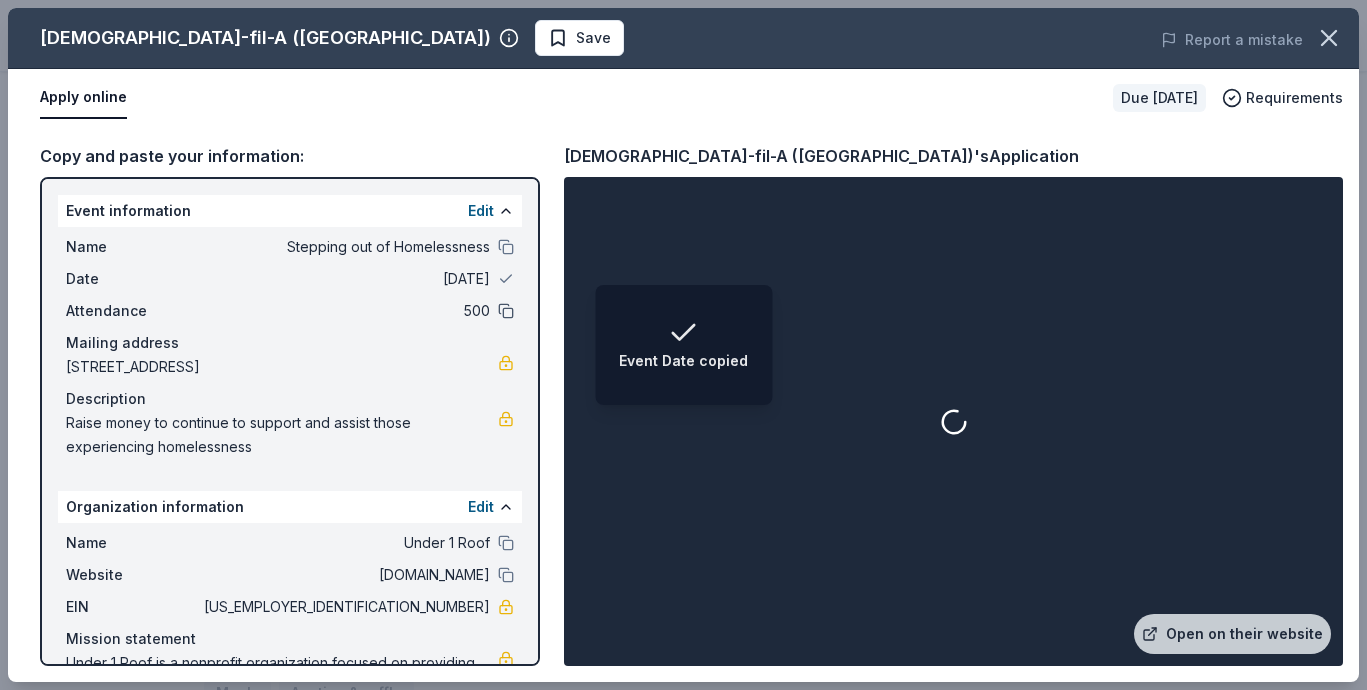 click at bounding box center [506, 311] 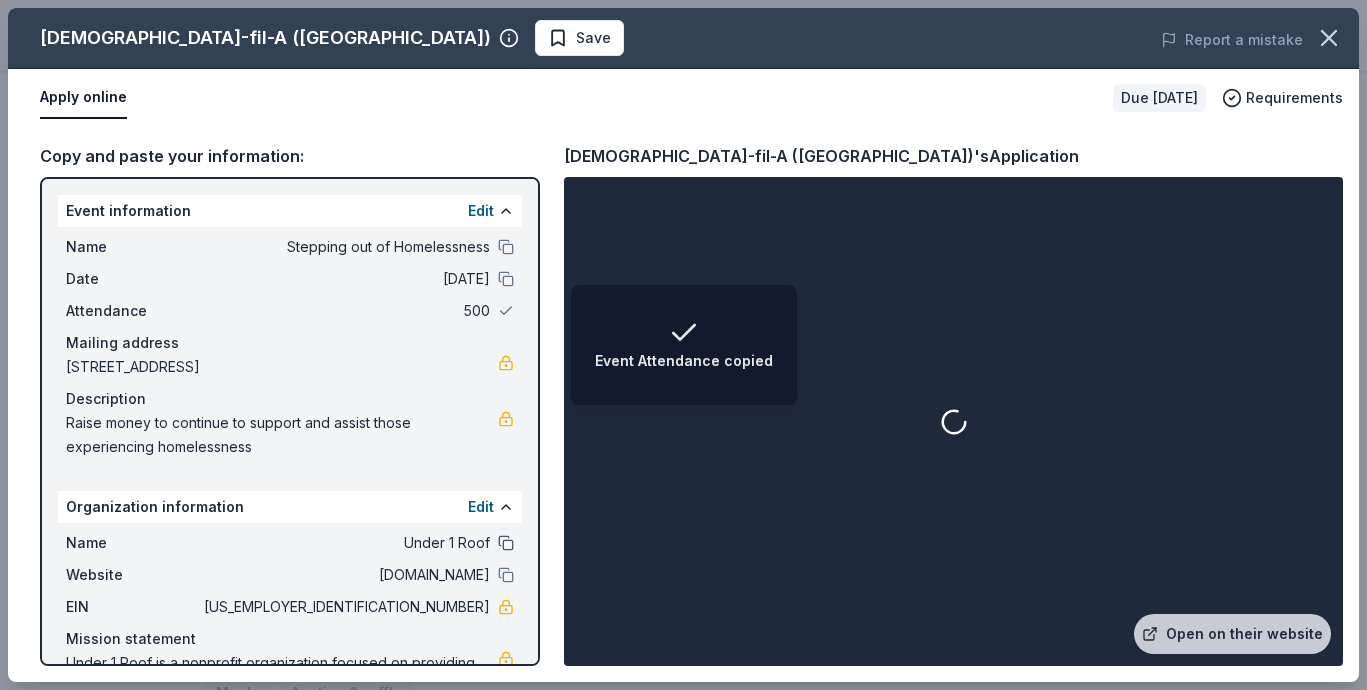 click at bounding box center (506, 543) 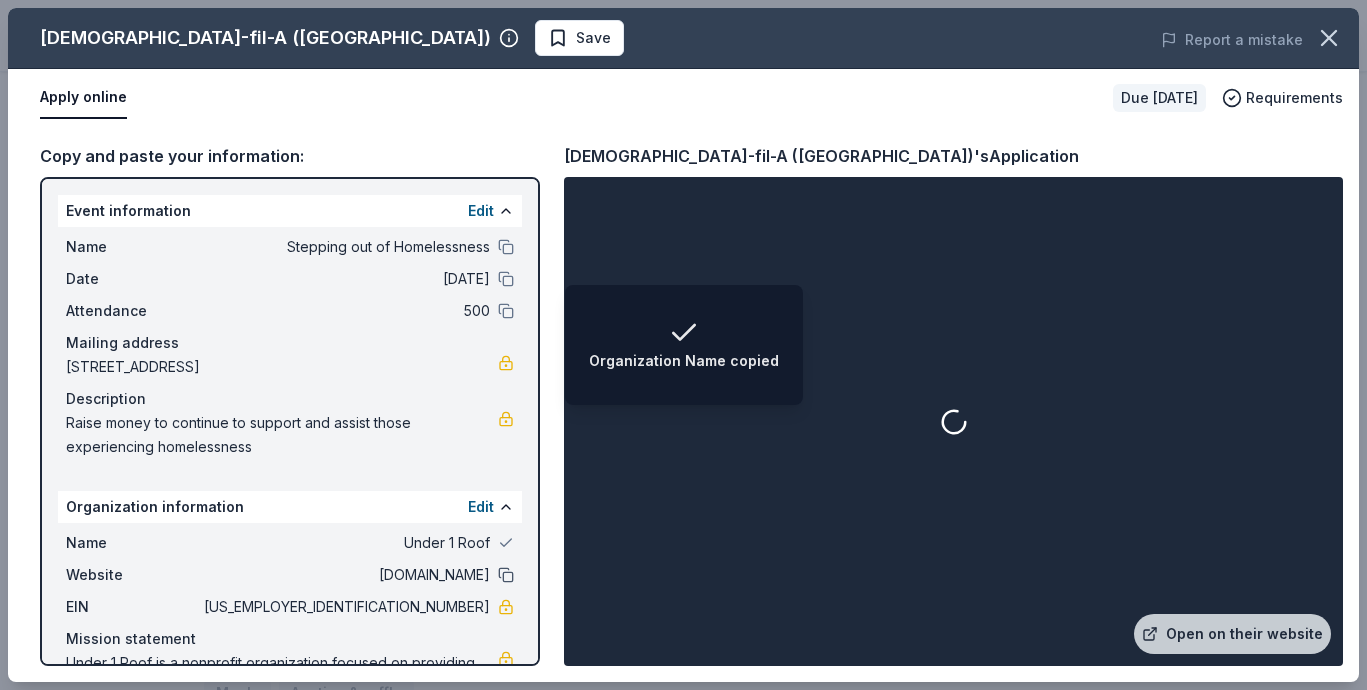 click at bounding box center [506, 575] 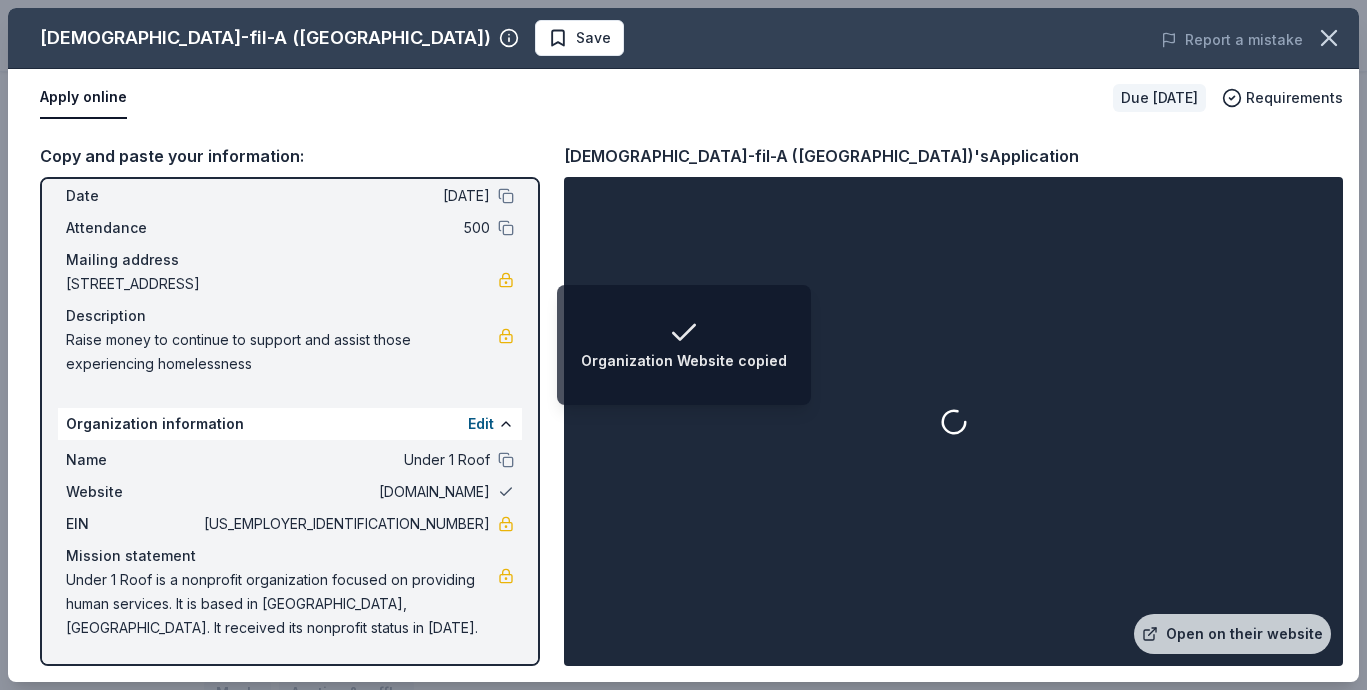 scroll, scrollTop: 83, scrollLeft: 0, axis: vertical 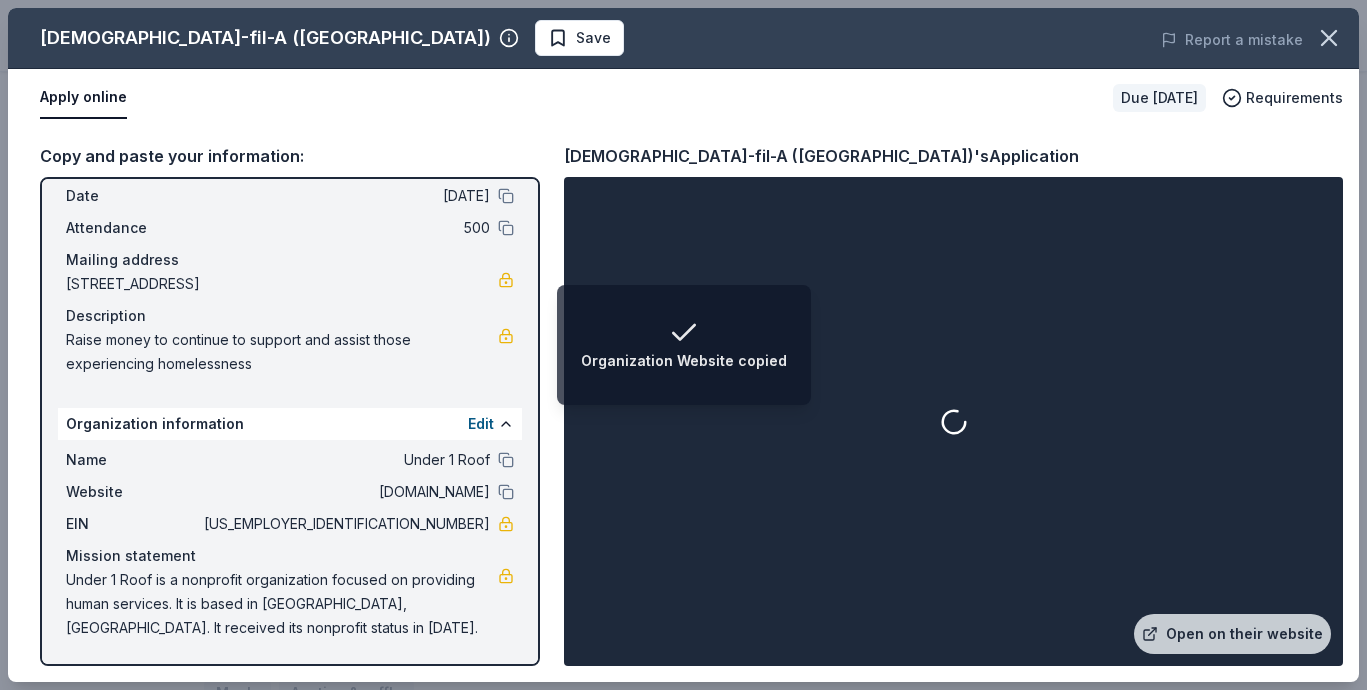 click at bounding box center (953, 421) 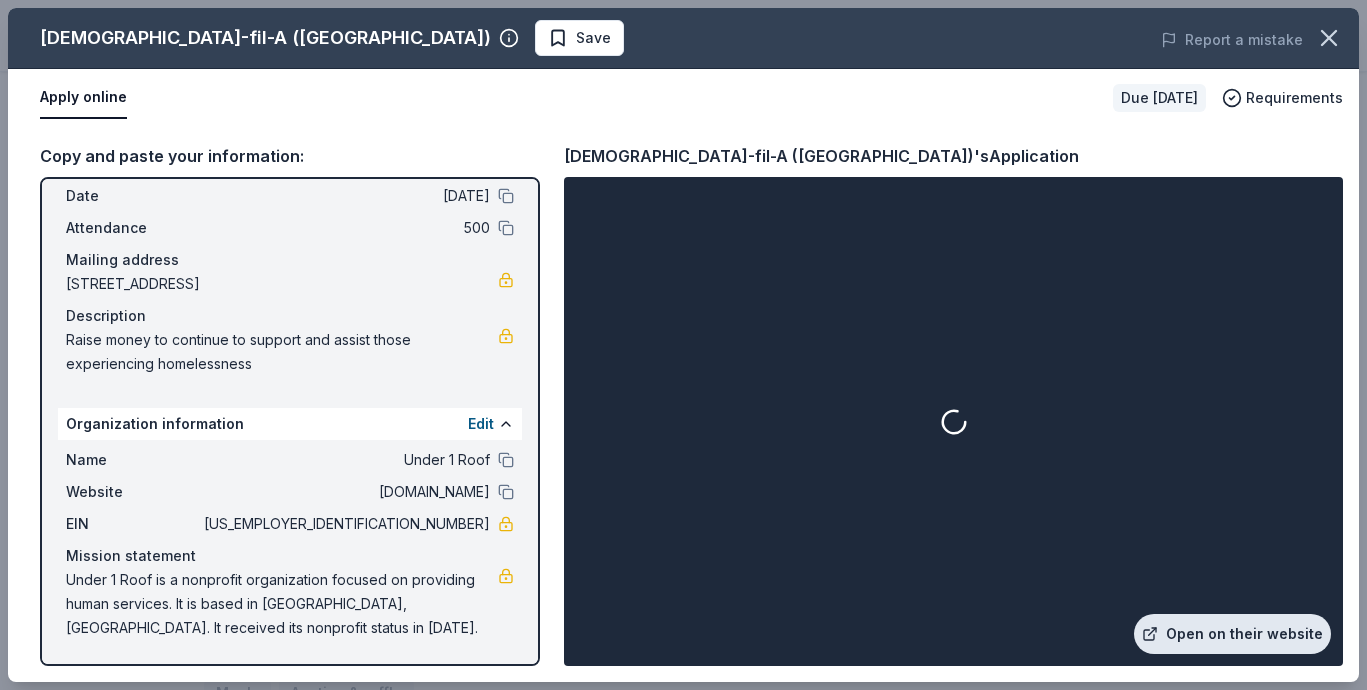 click on "Open on their website" at bounding box center (1232, 634) 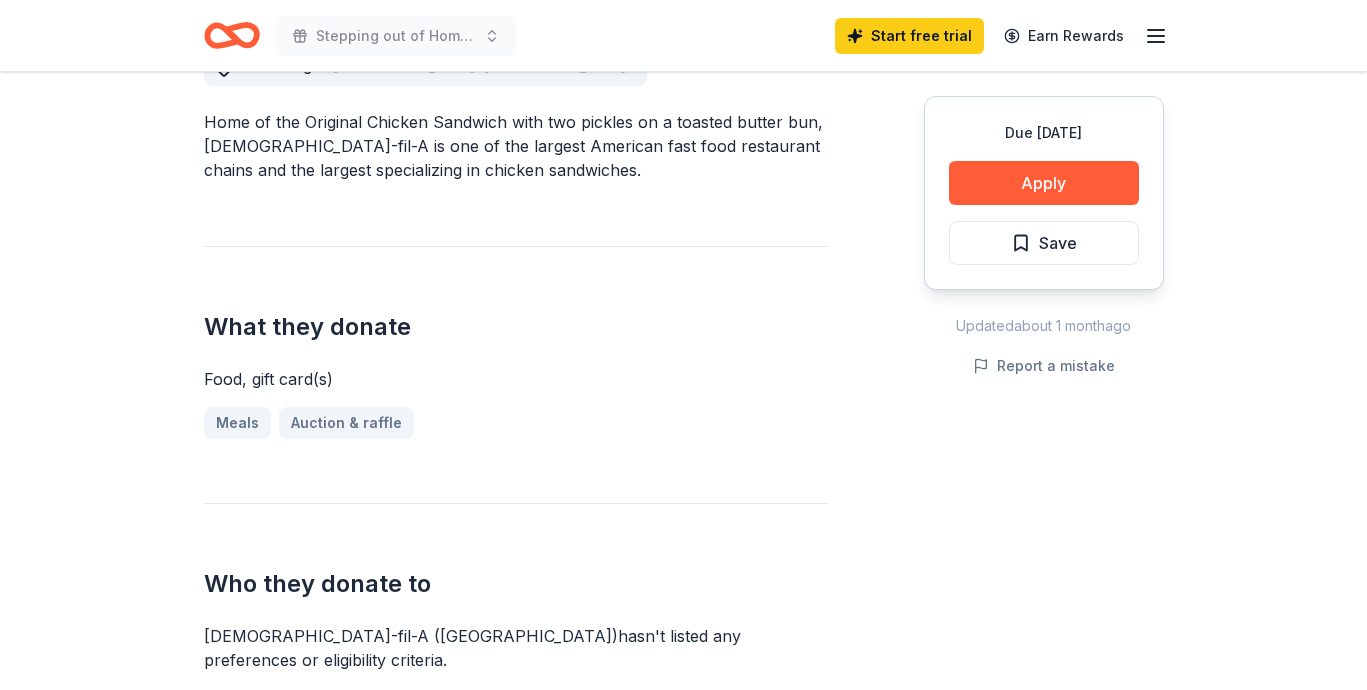 scroll, scrollTop: 674, scrollLeft: 0, axis: vertical 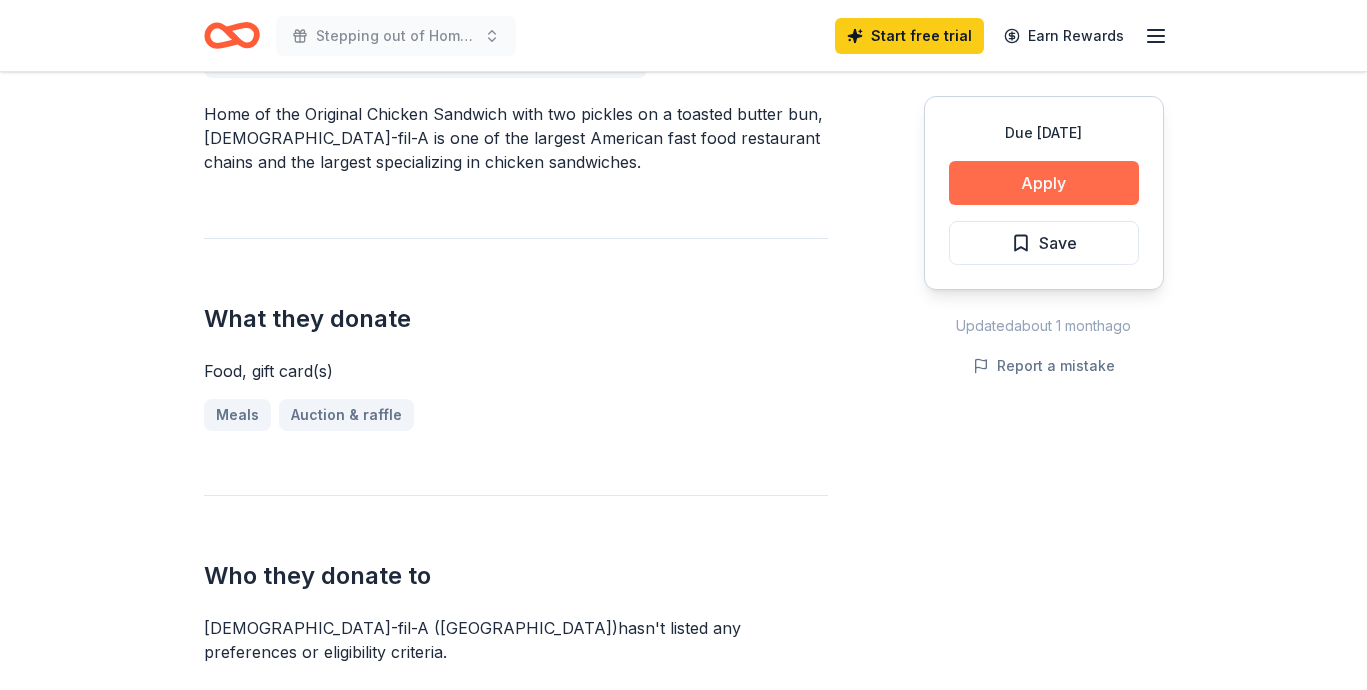 click on "Apply" at bounding box center [1044, 183] 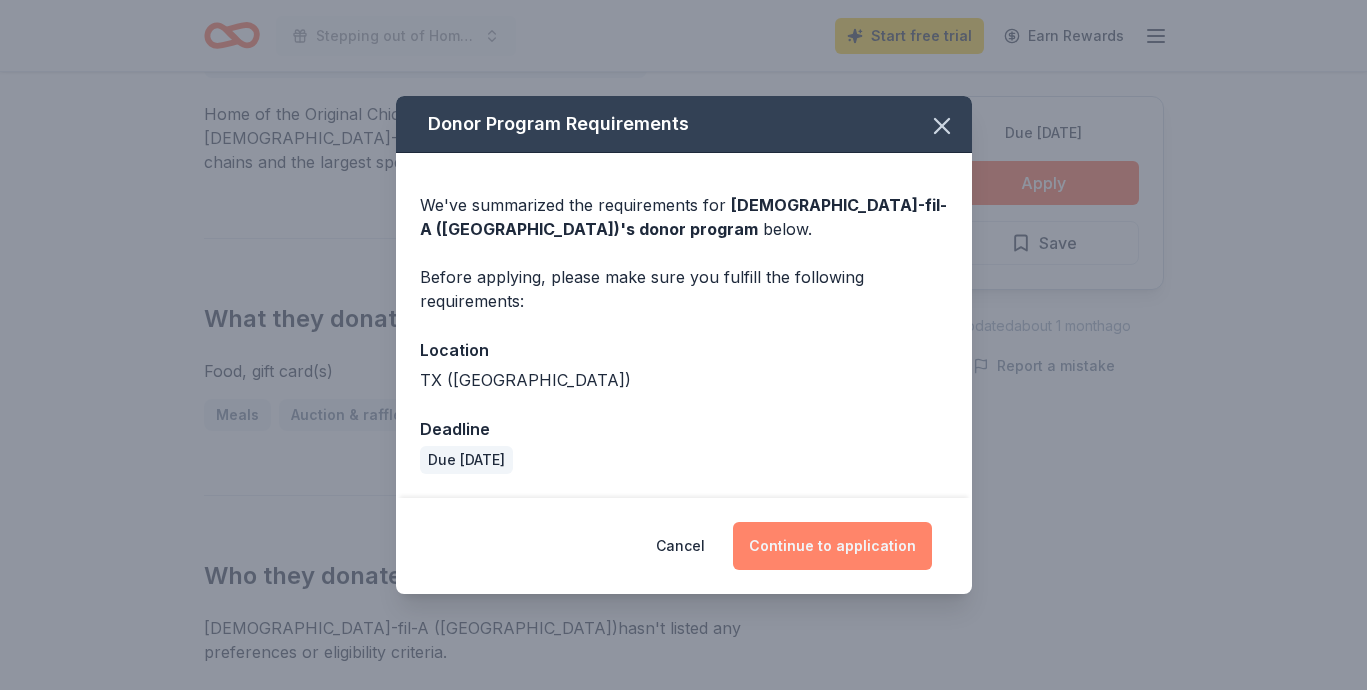 click on "Continue to application" at bounding box center (832, 546) 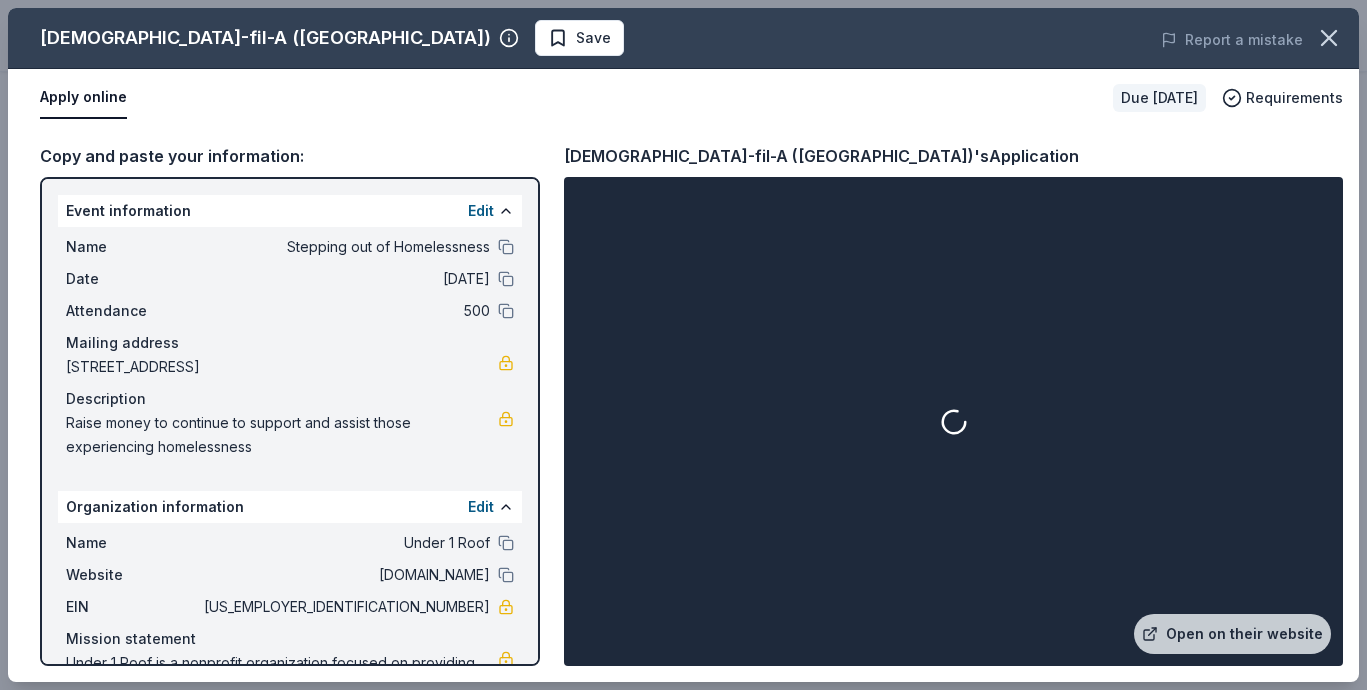 click 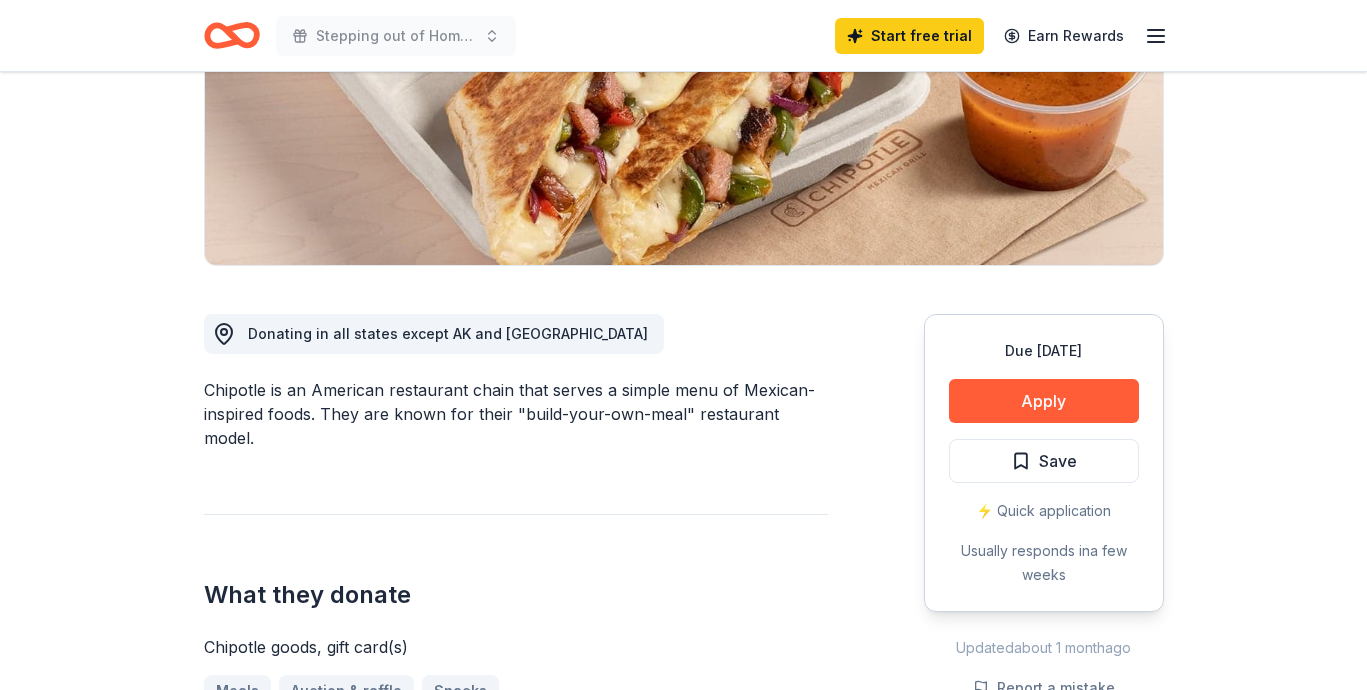 scroll, scrollTop: 356, scrollLeft: 0, axis: vertical 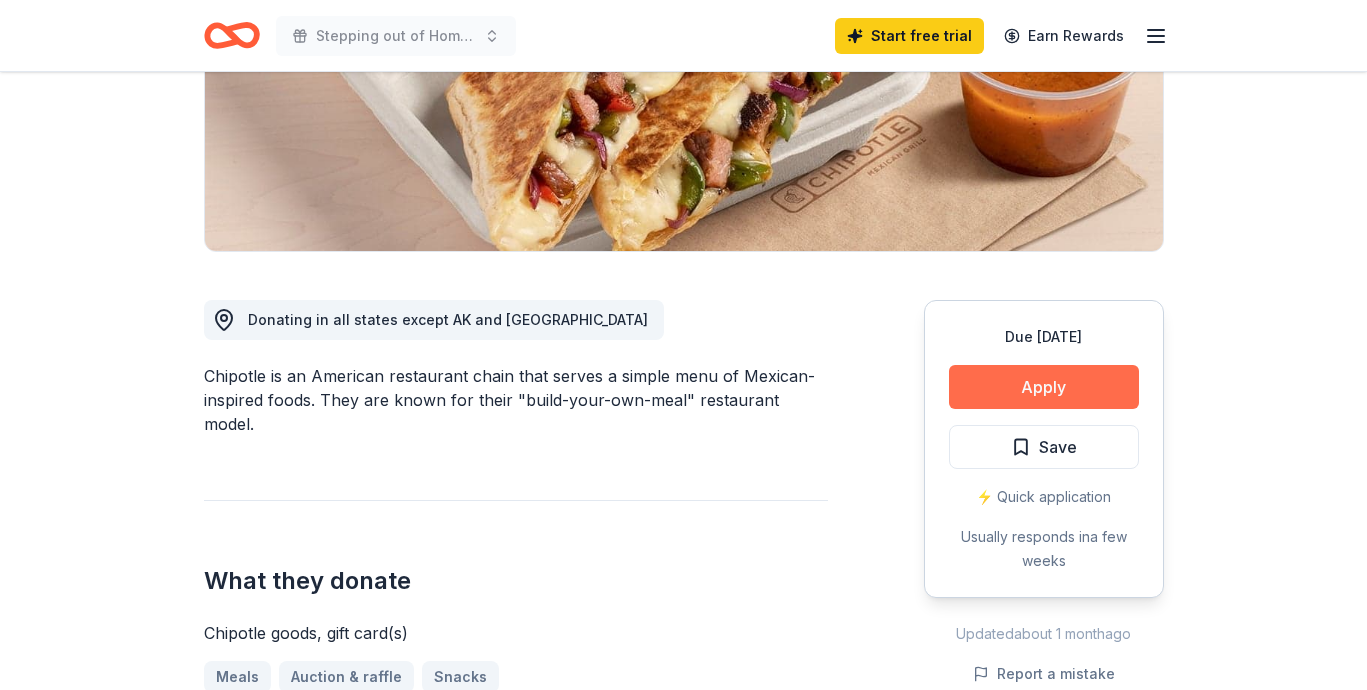 click on "Apply" at bounding box center (1044, 387) 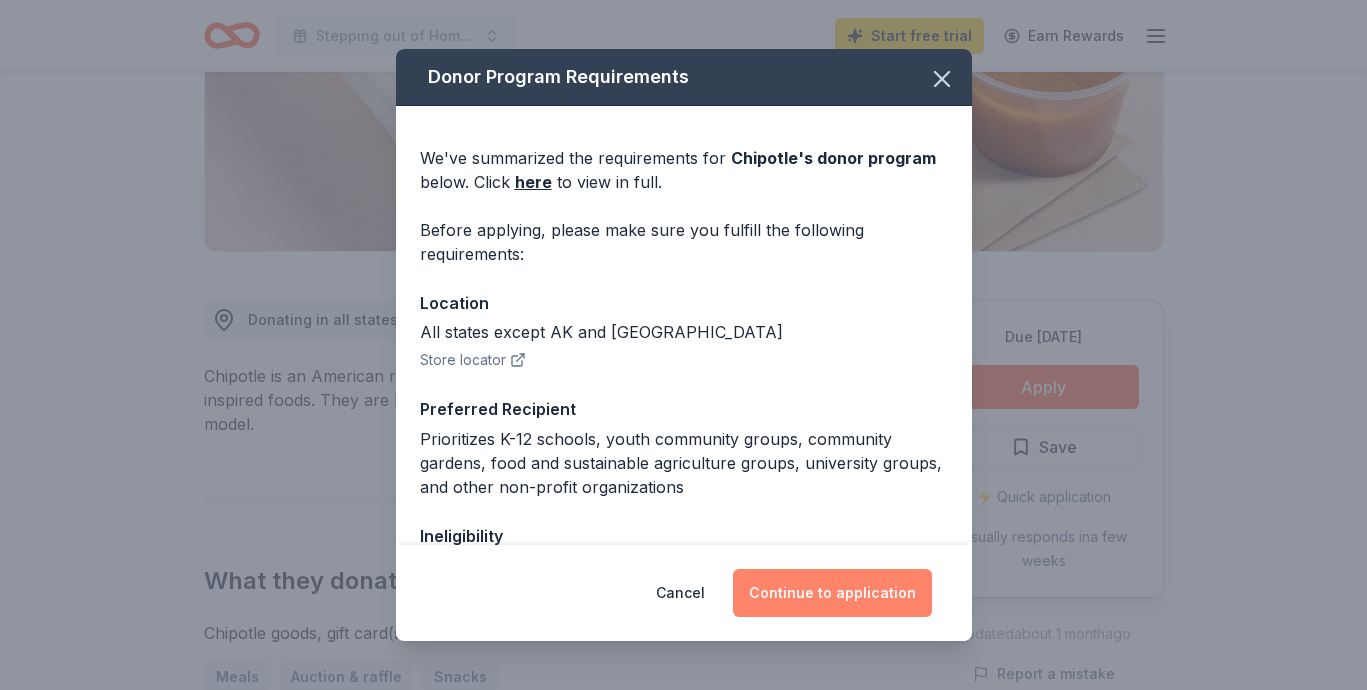 click on "Continue to application" at bounding box center (832, 593) 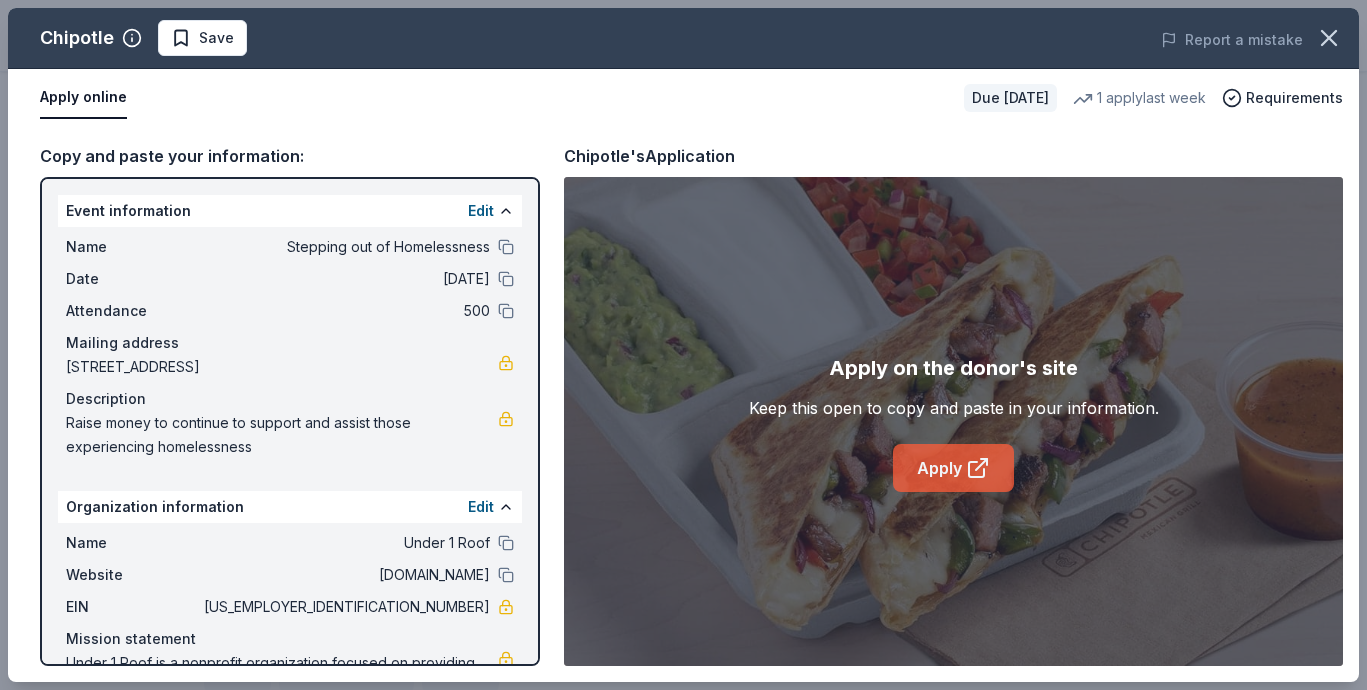 click on "Apply" at bounding box center [953, 468] 